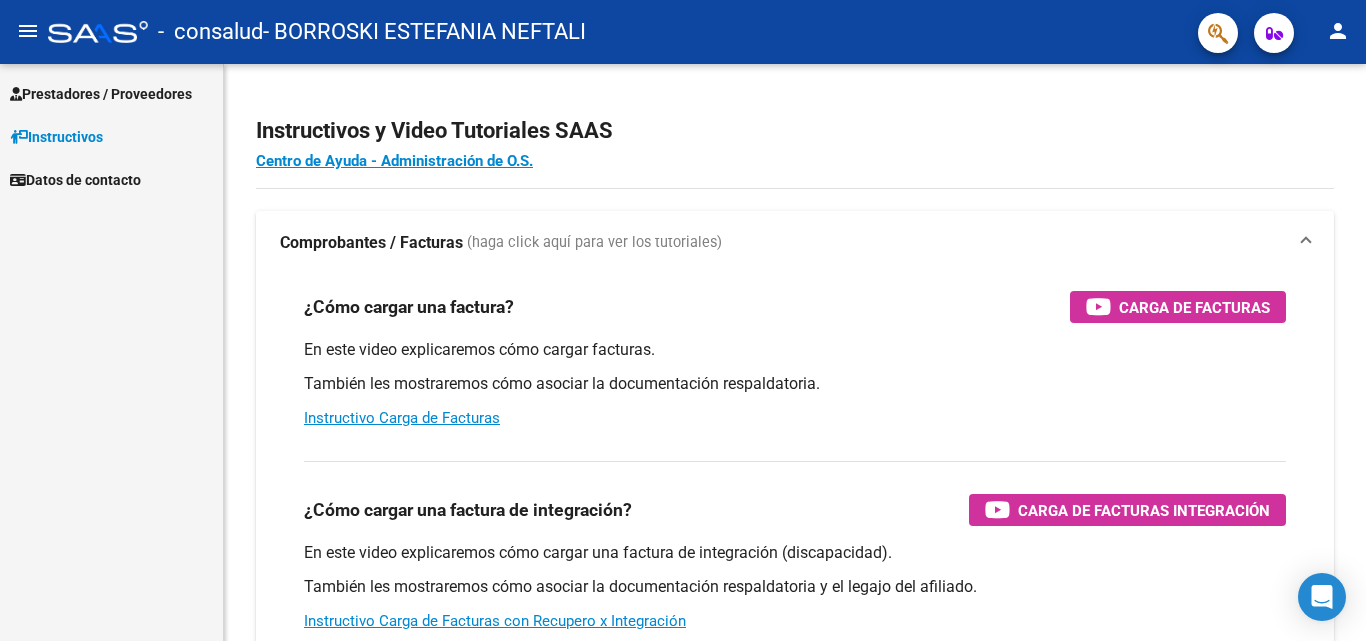 scroll, scrollTop: 0, scrollLeft: 0, axis: both 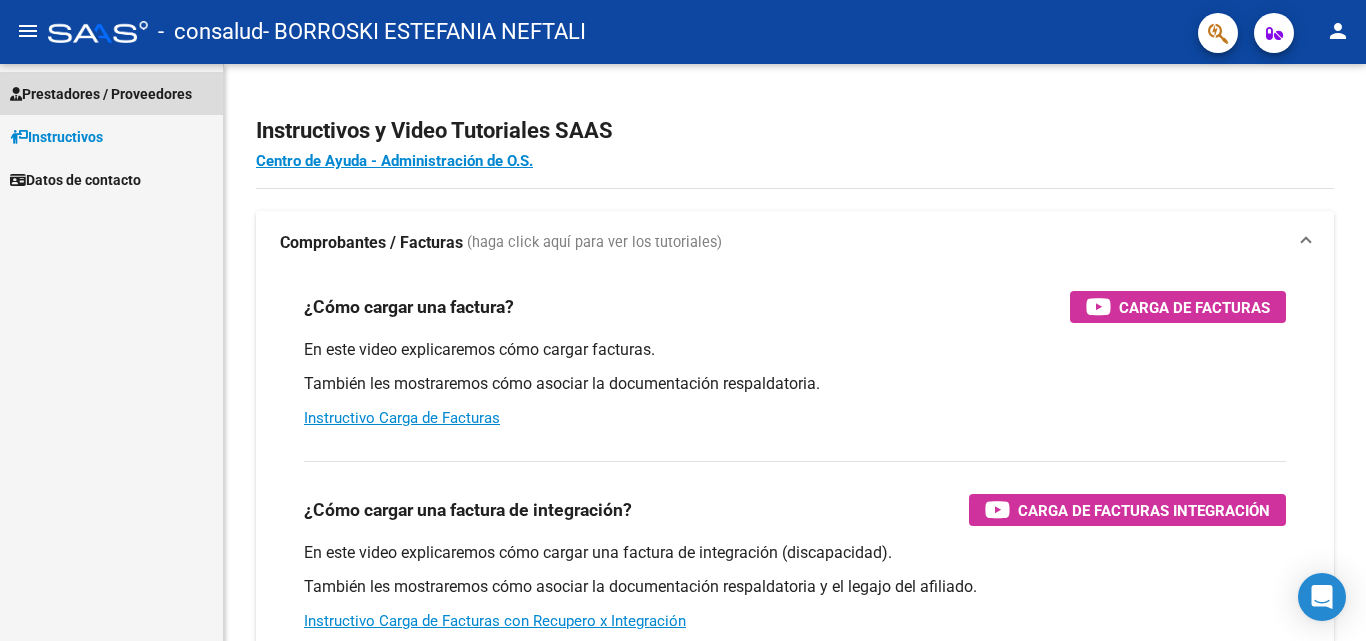 click on "Prestadores / Proveedores" at bounding box center [101, 94] 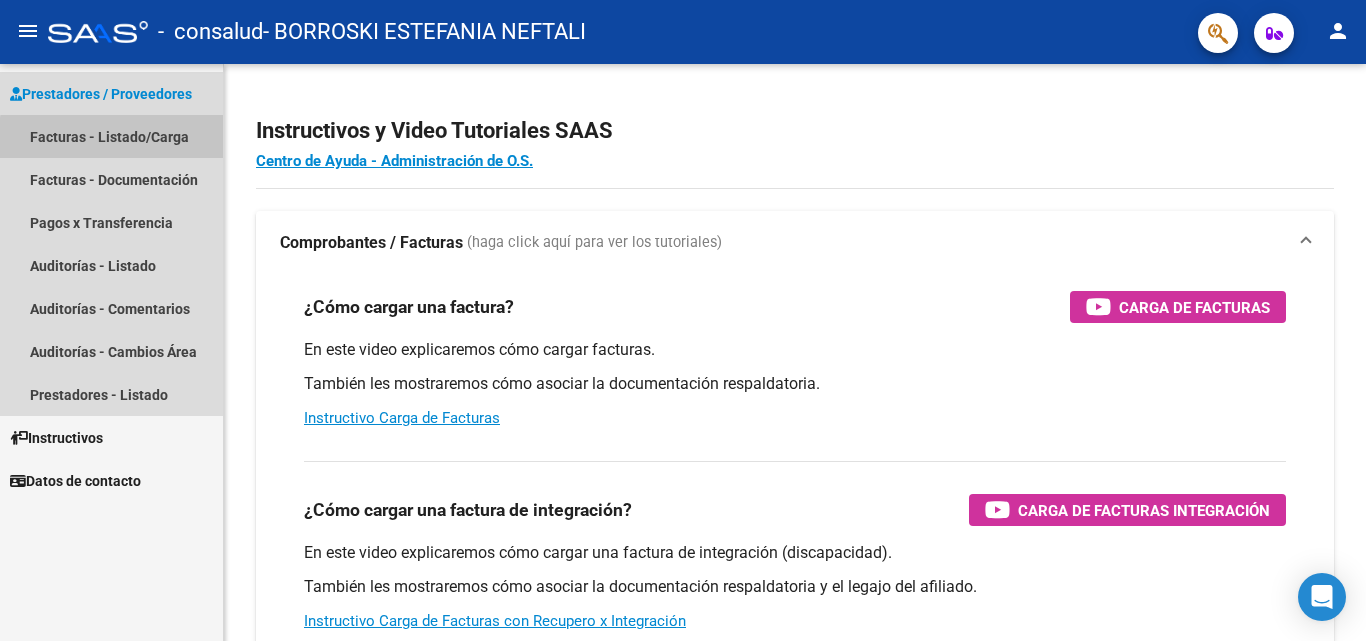 click on "Facturas - Listado/Carga" at bounding box center (111, 136) 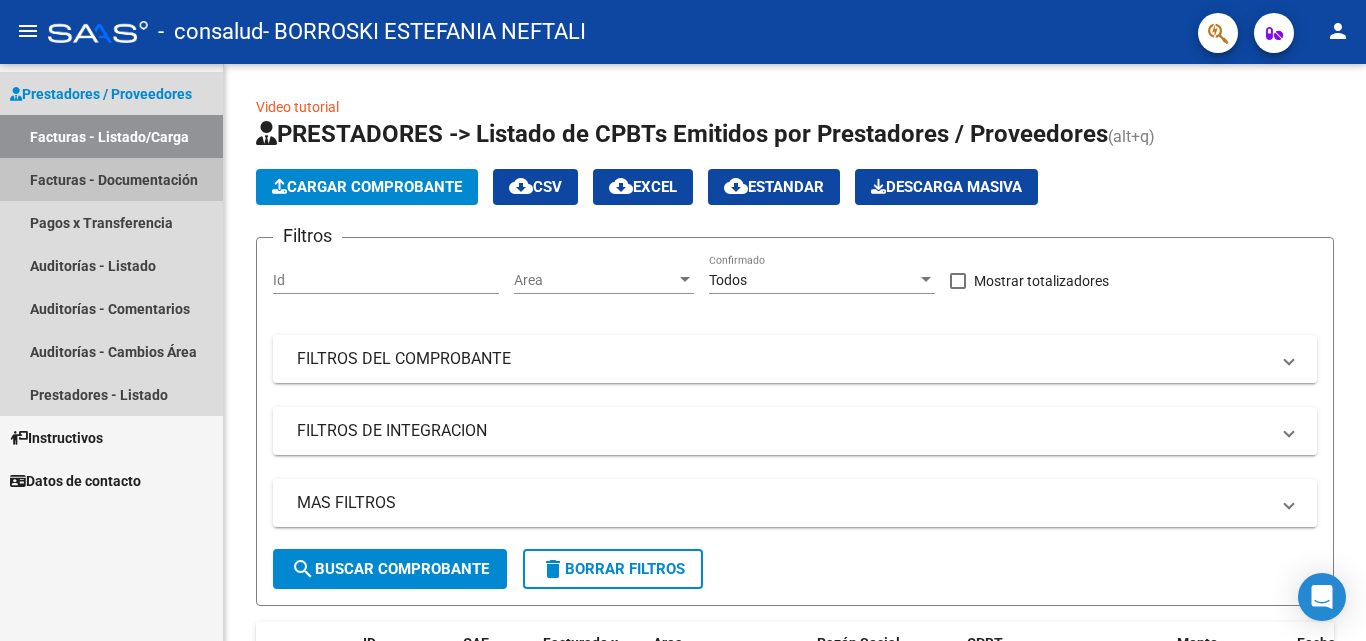 click on "Facturas - Documentación" at bounding box center [111, 179] 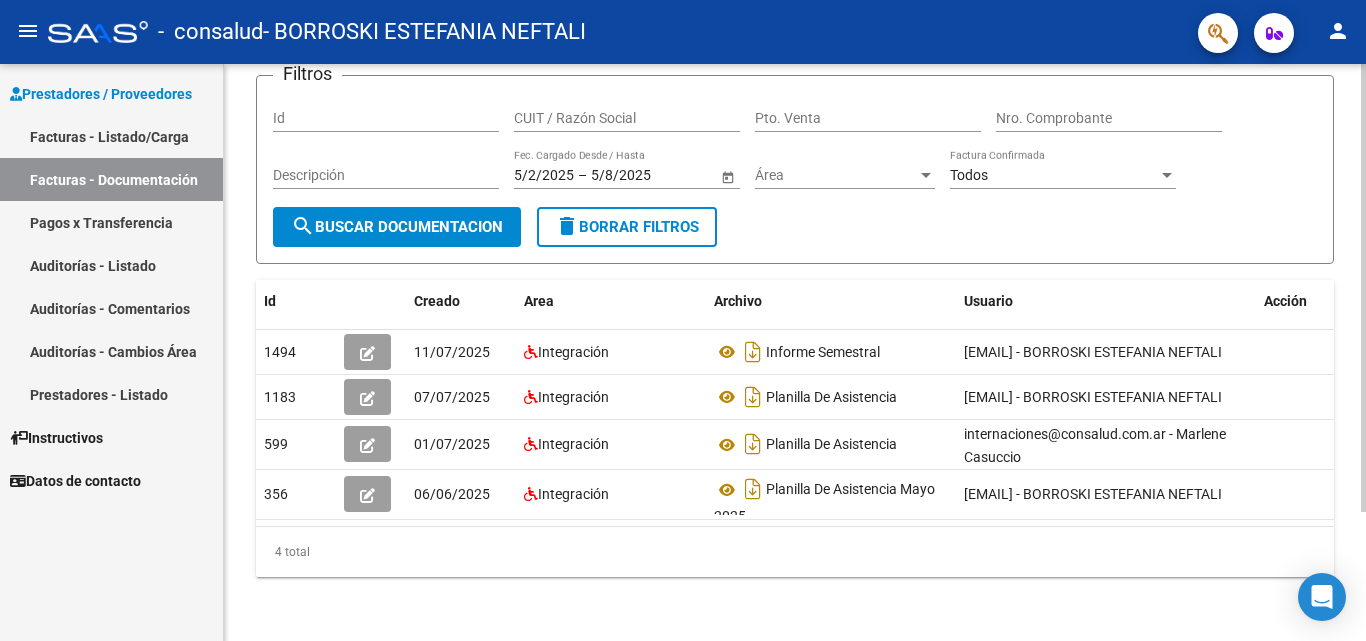 scroll, scrollTop: 166, scrollLeft: 0, axis: vertical 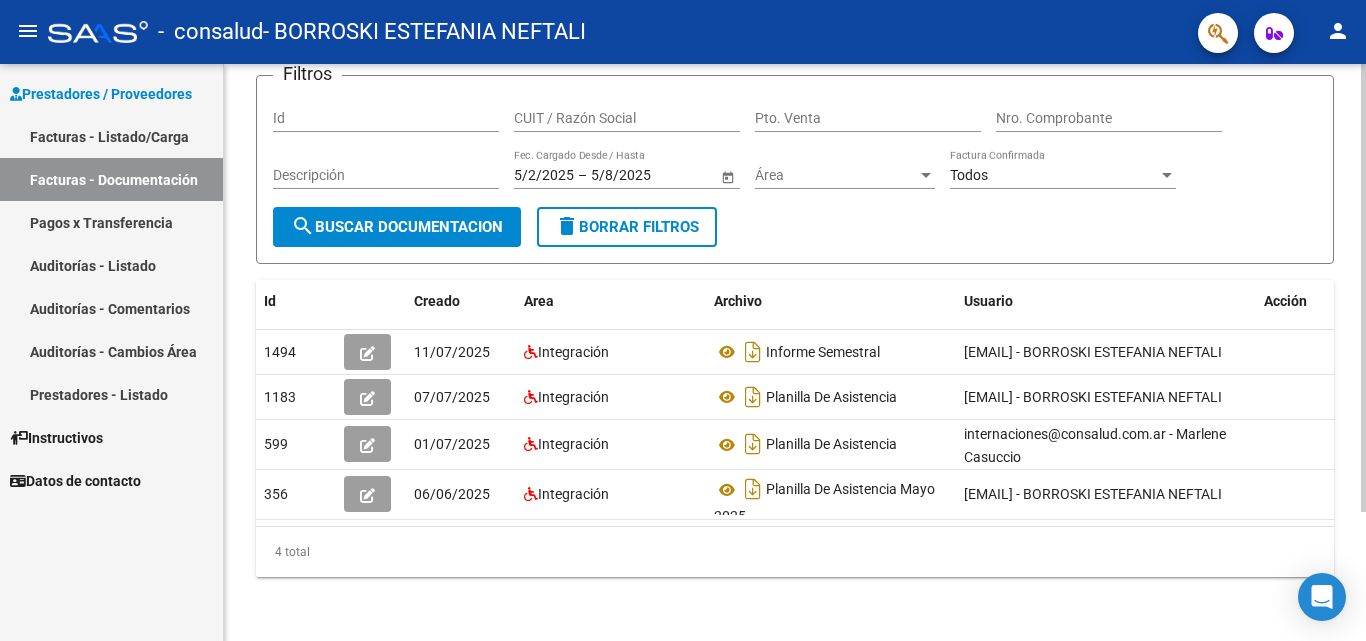 click 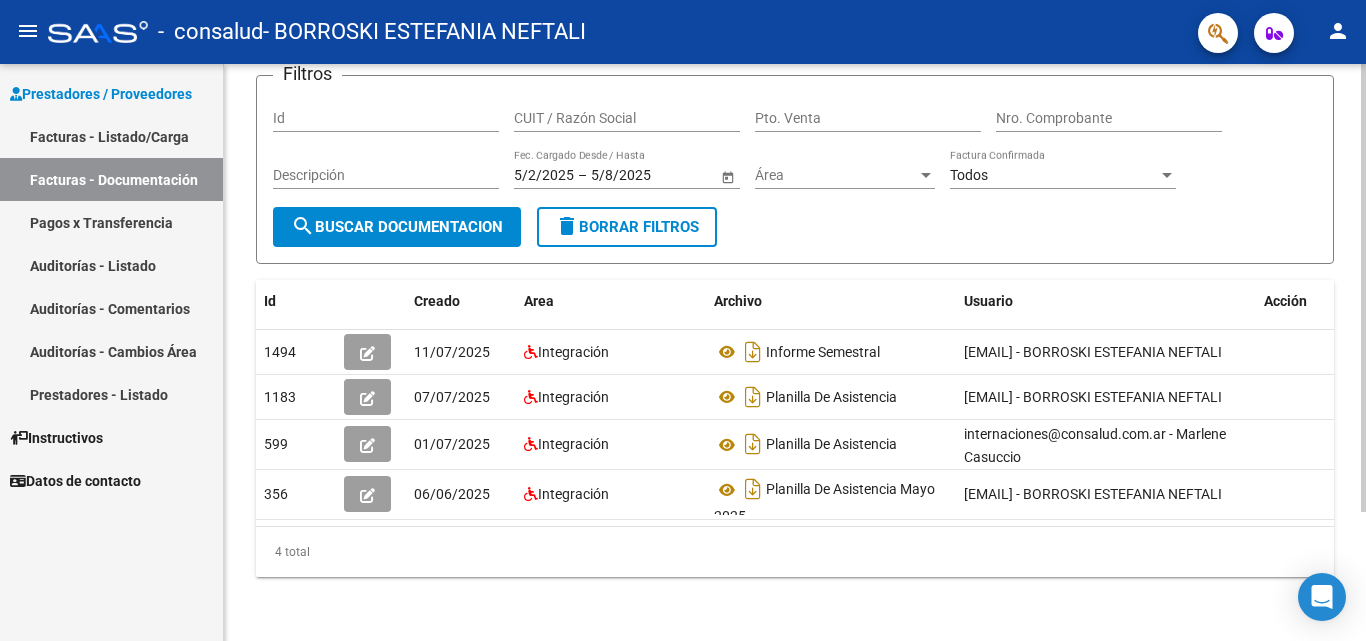 scroll, scrollTop: 0, scrollLeft: 22, axis: horizontal 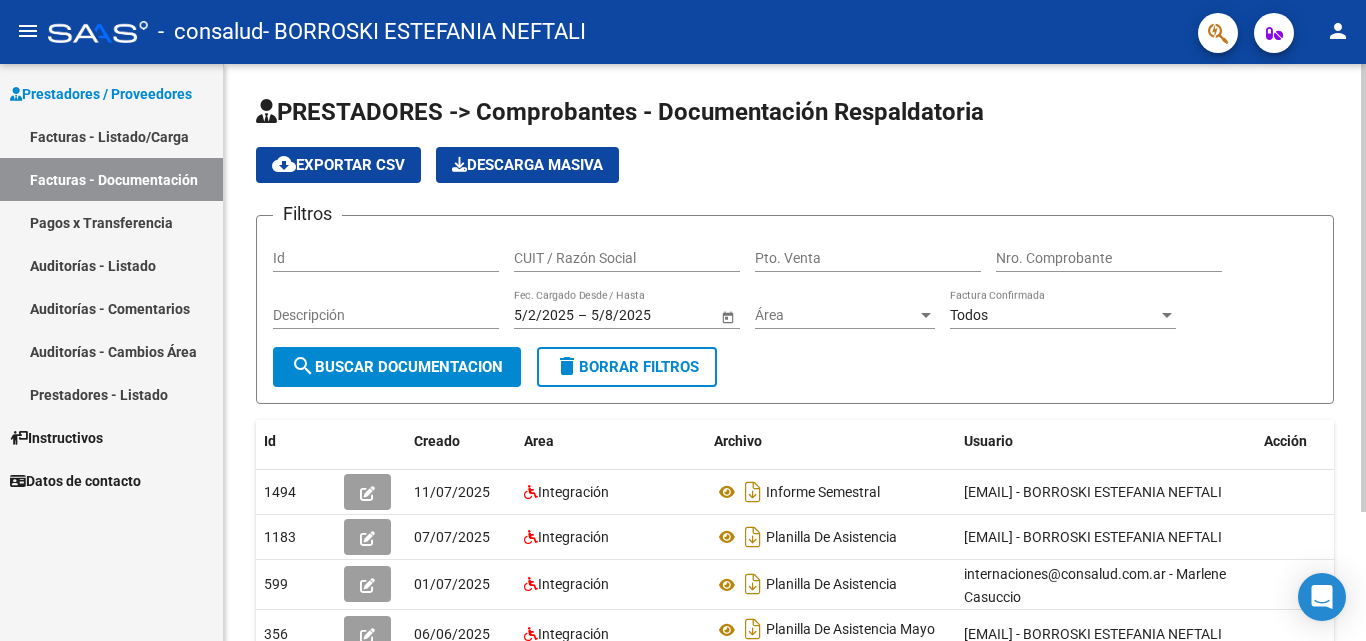click 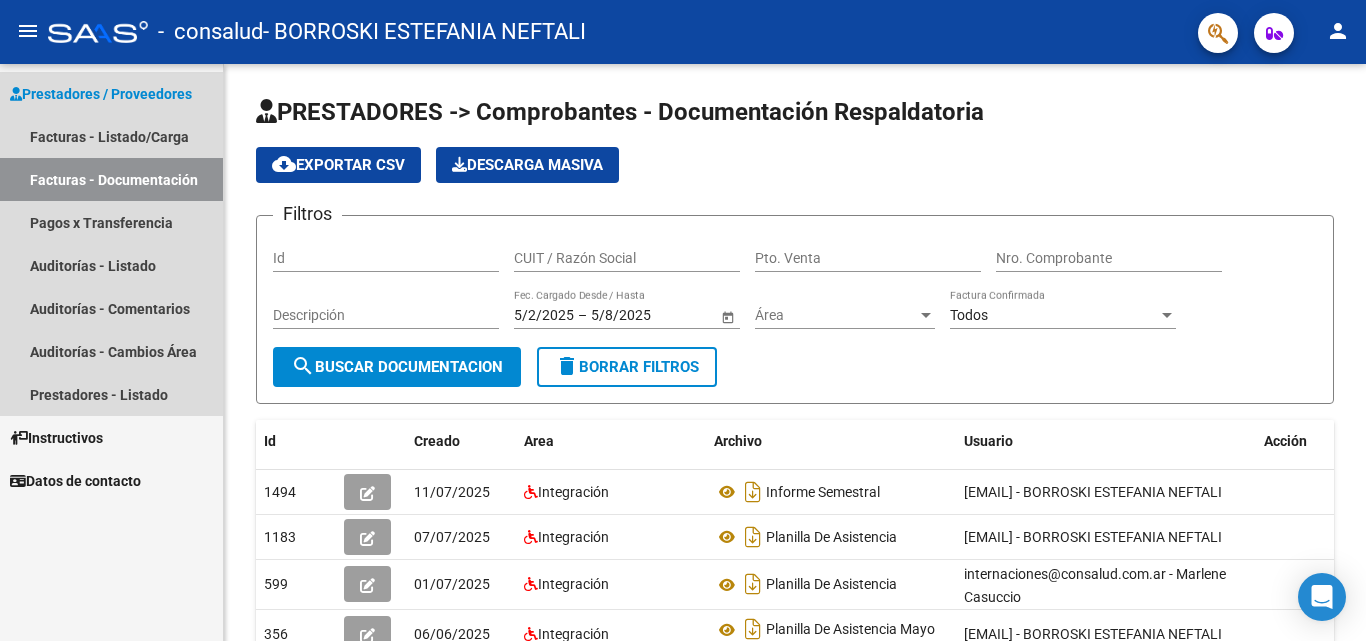 click on "Prestadores / Proveedores" at bounding box center [101, 94] 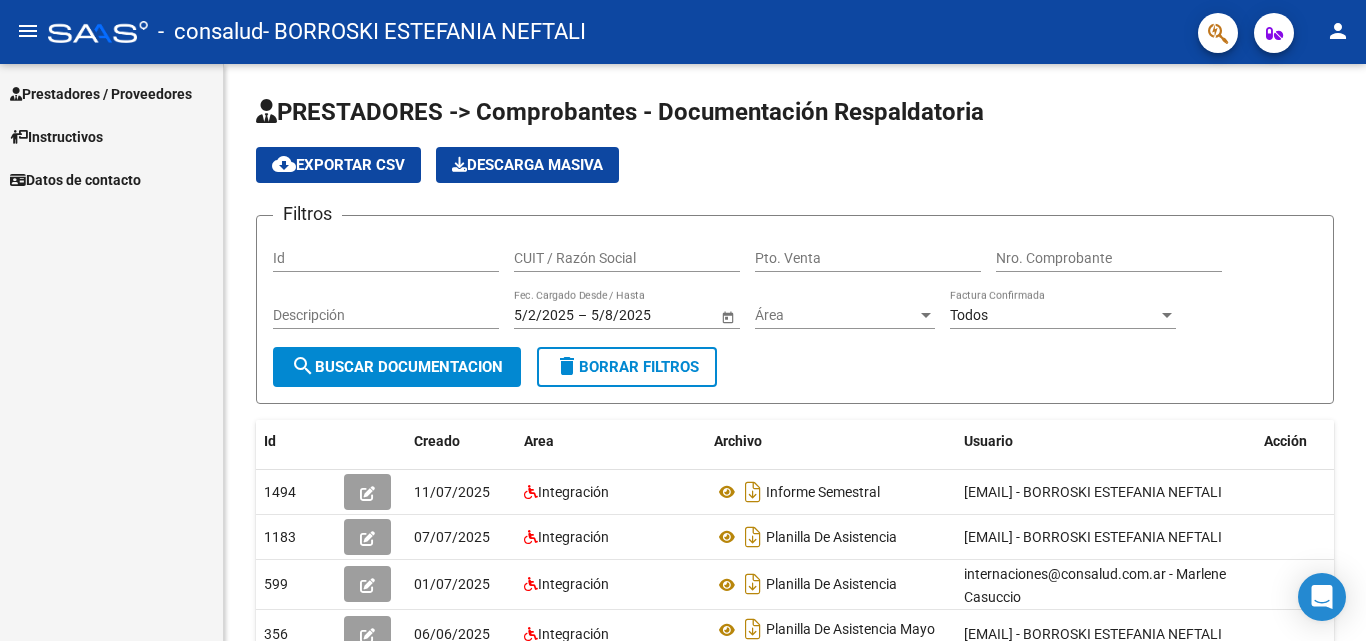 click on "Instructivos" at bounding box center [56, 137] 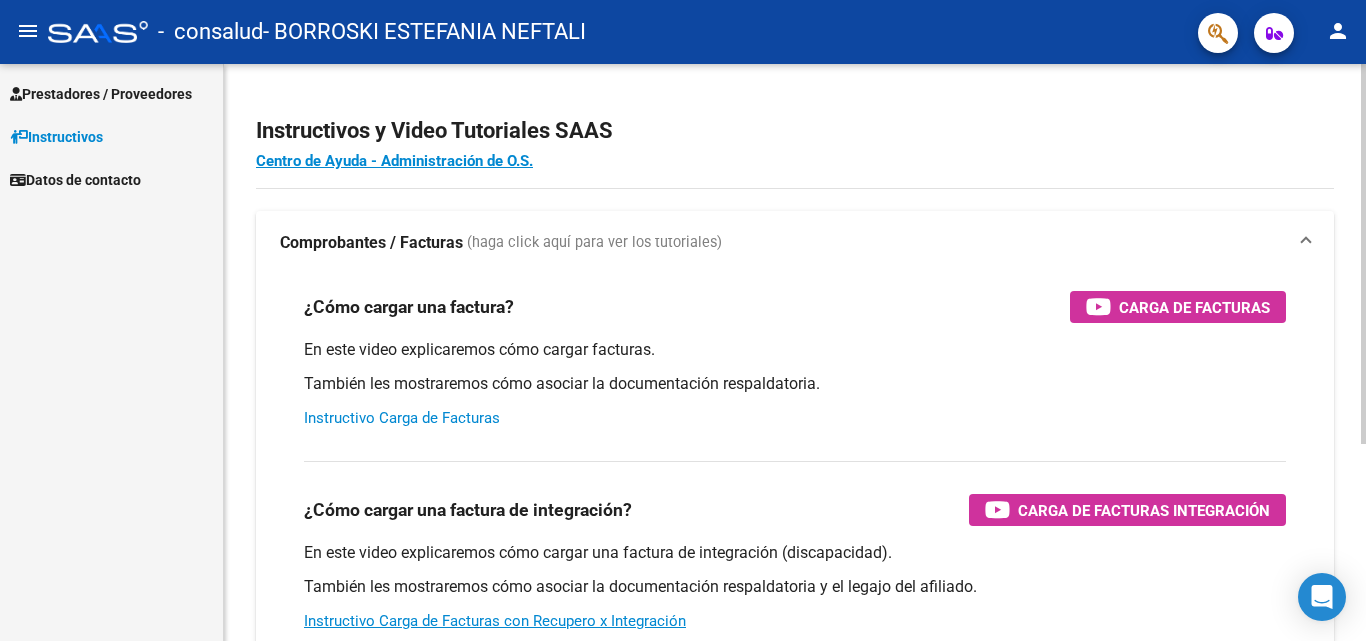 click on "Instructivo Carga de Facturas" at bounding box center (402, 418) 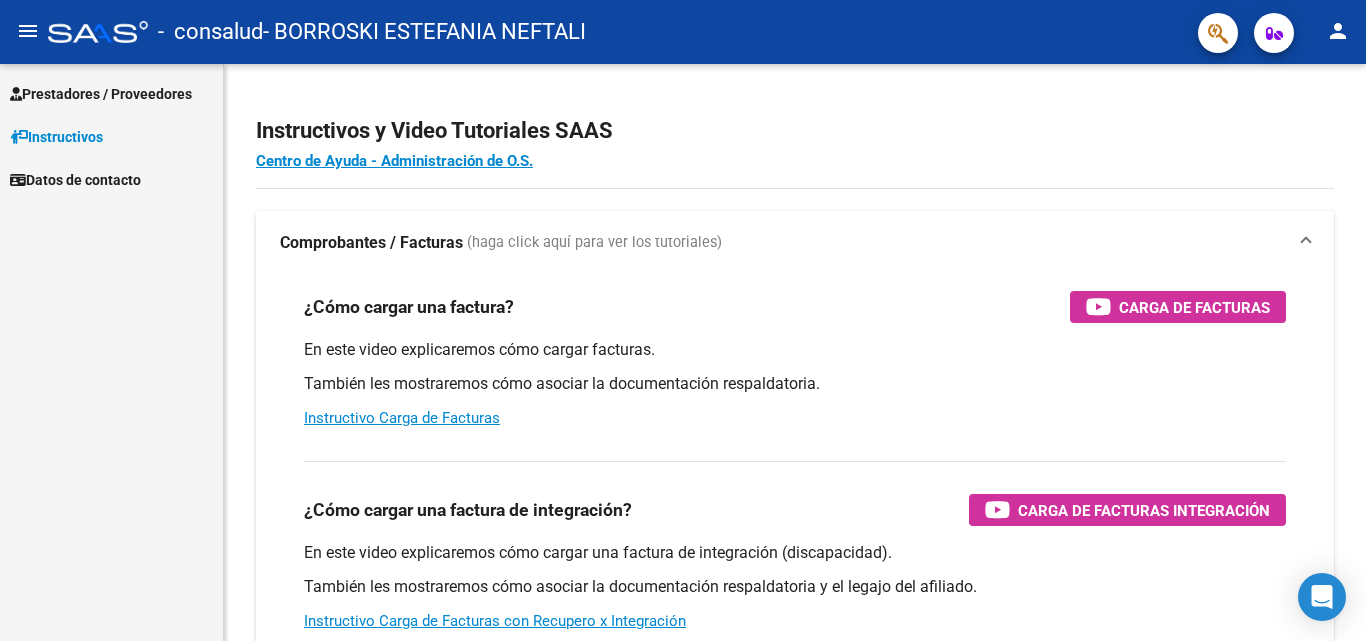 click on "Prestadores / Proveedores" at bounding box center (101, 94) 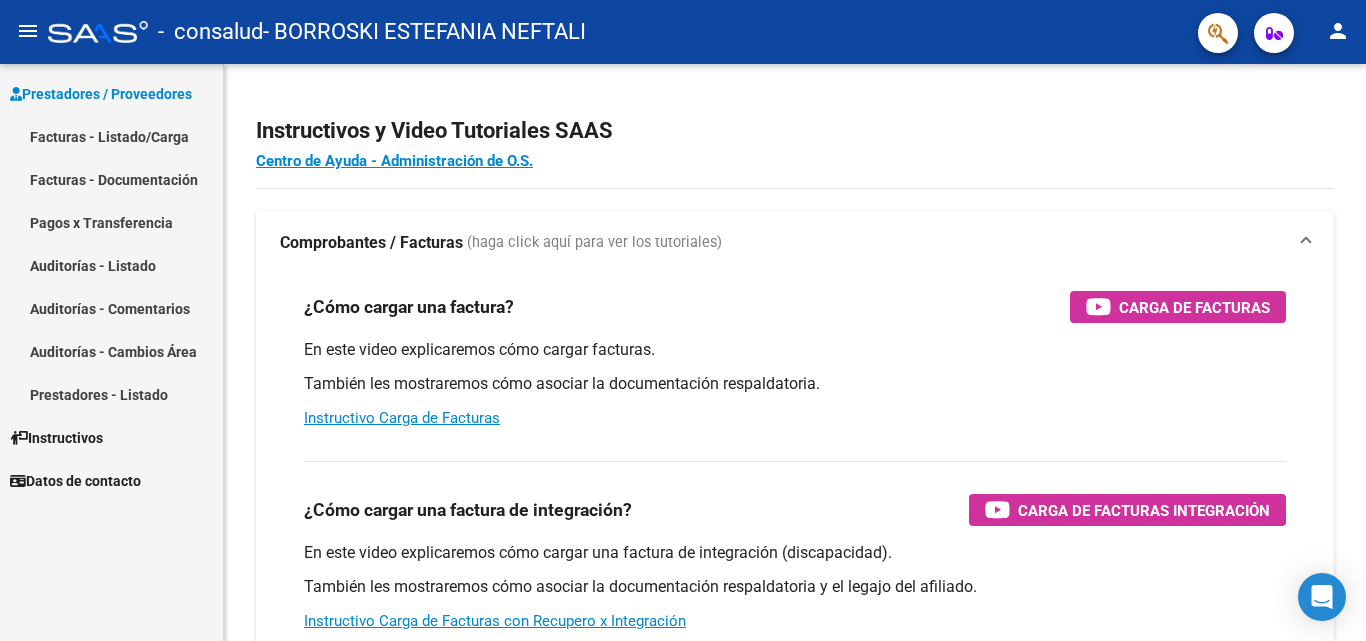 click on "Facturas - Listado/Carga" at bounding box center (111, 136) 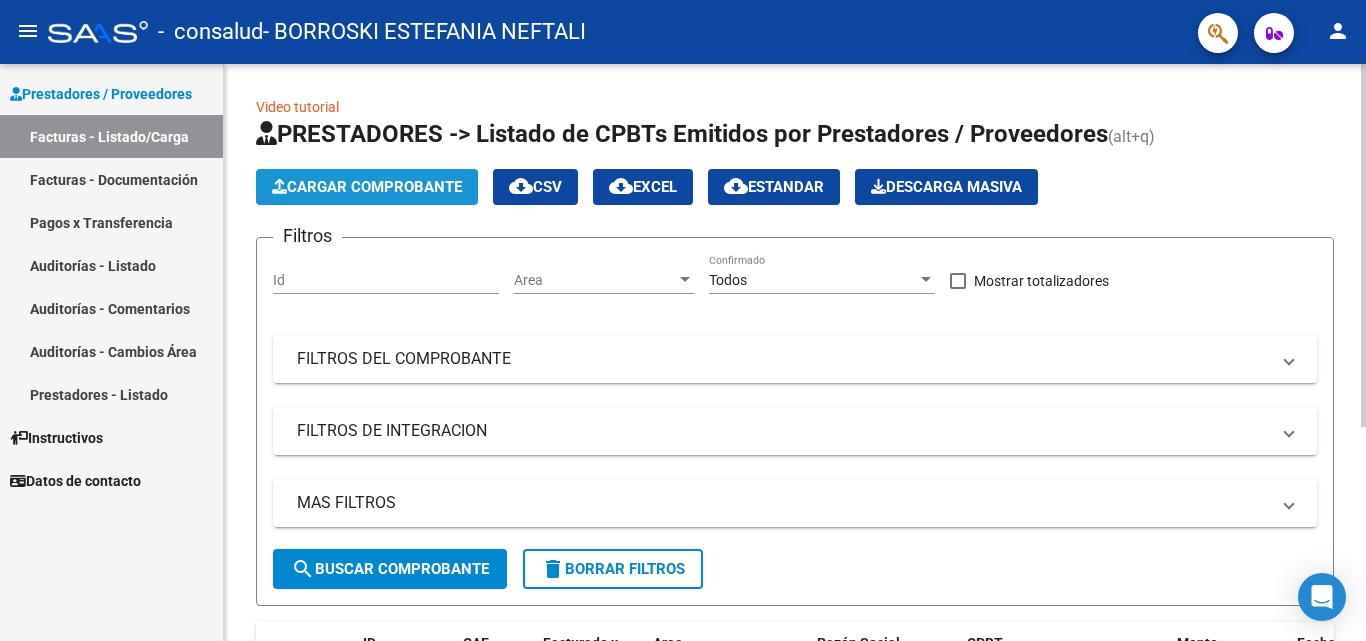 click on "Cargar Comprobante" 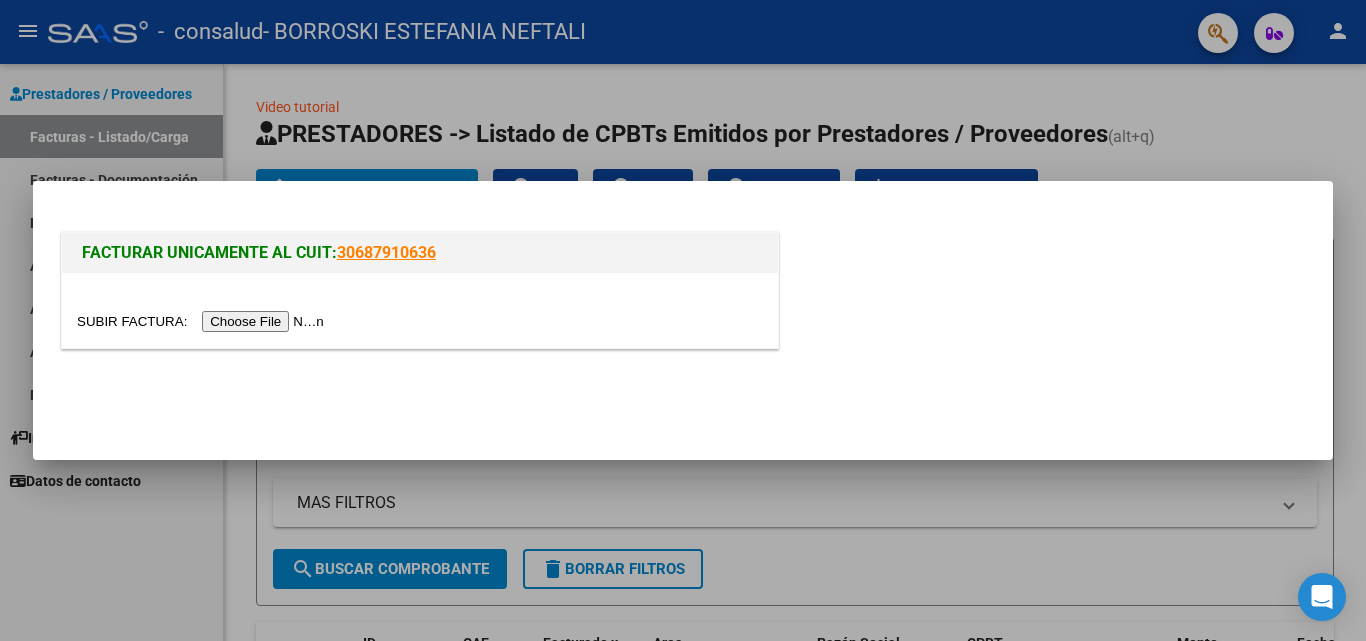 click at bounding box center (203, 321) 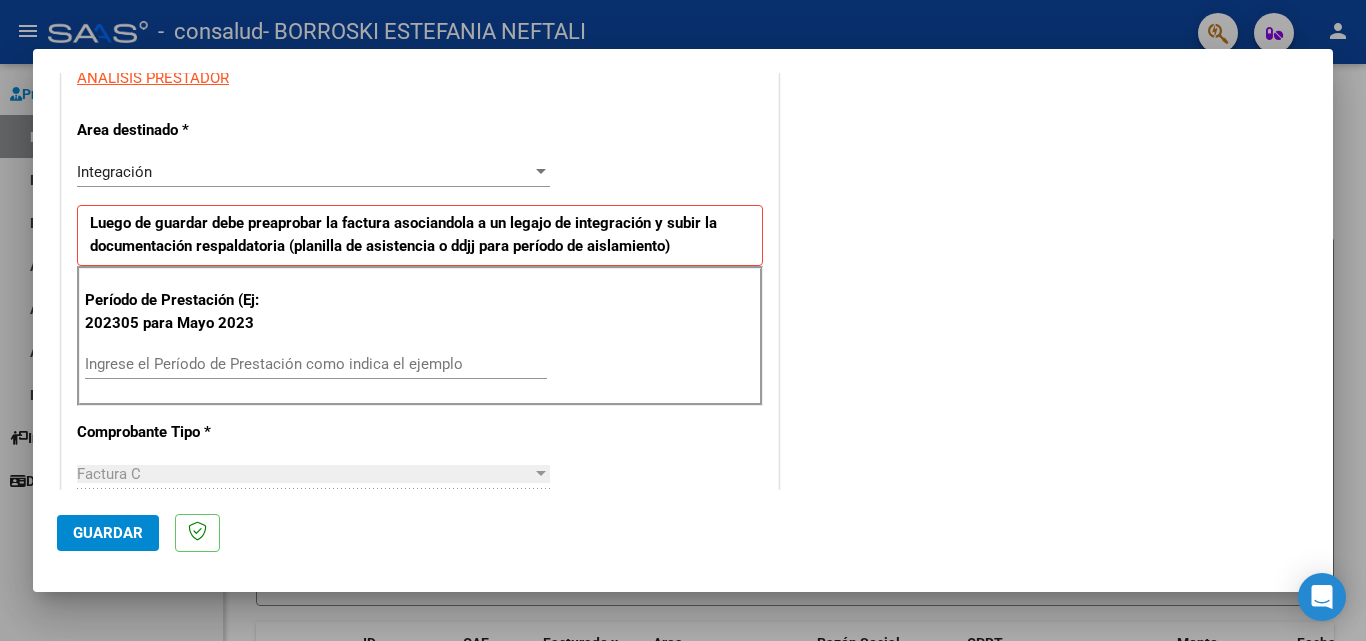 scroll, scrollTop: 397, scrollLeft: 0, axis: vertical 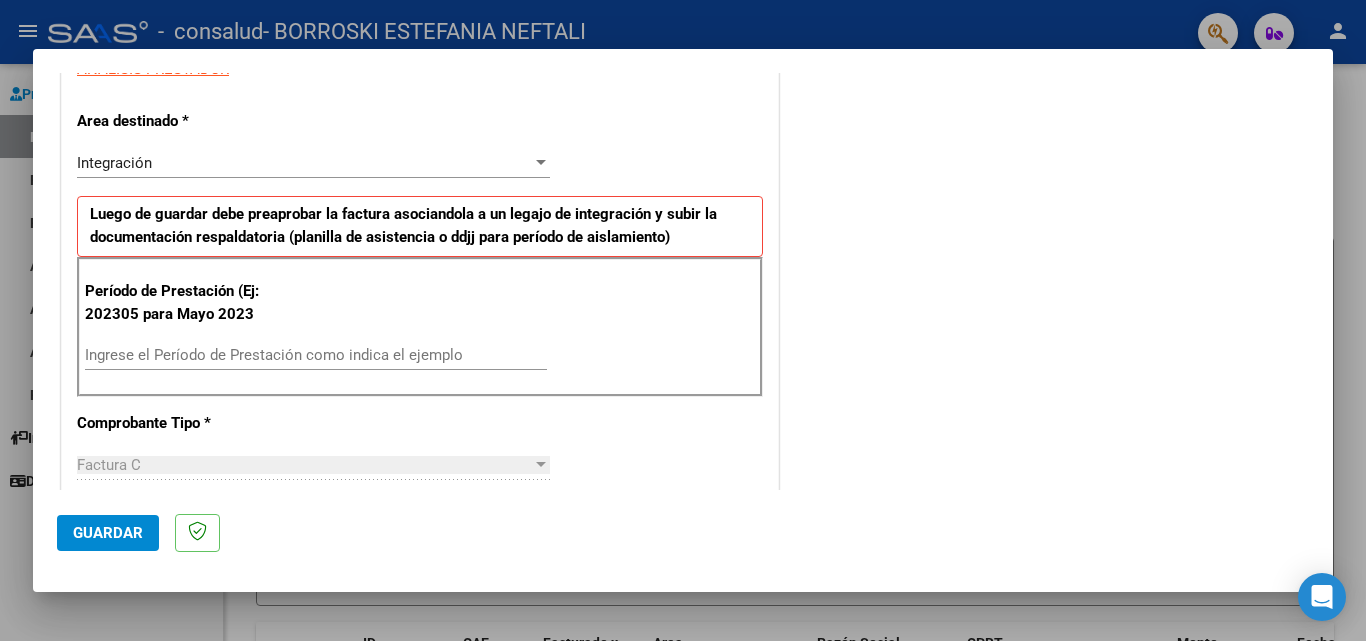 click on "Ingrese el Período de Prestación como indica el ejemplo" at bounding box center (316, 355) 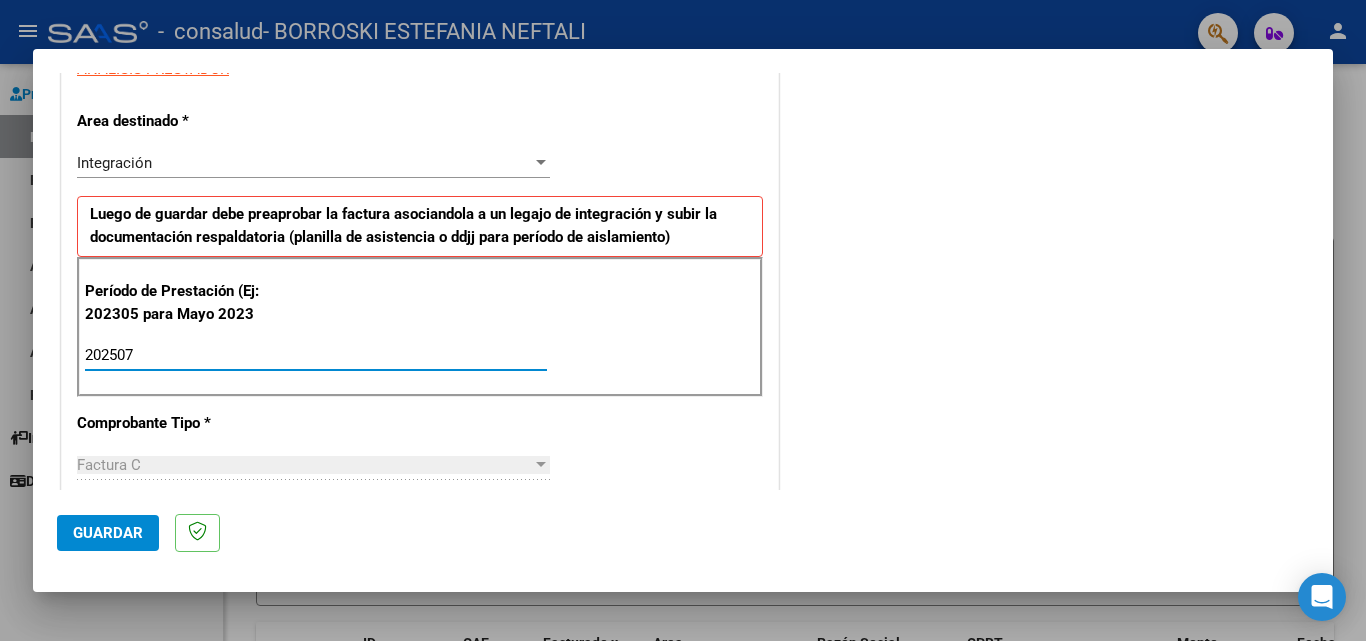 type on "202507" 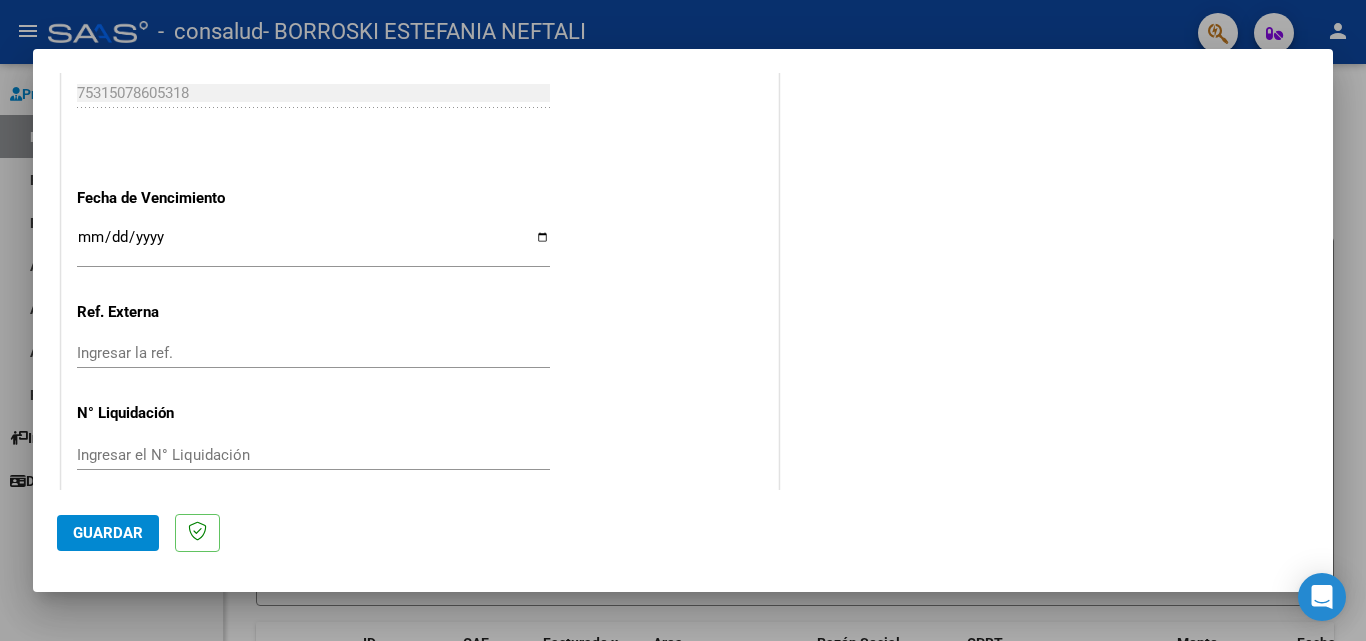 scroll, scrollTop: 1305, scrollLeft: 0, axis: vertical 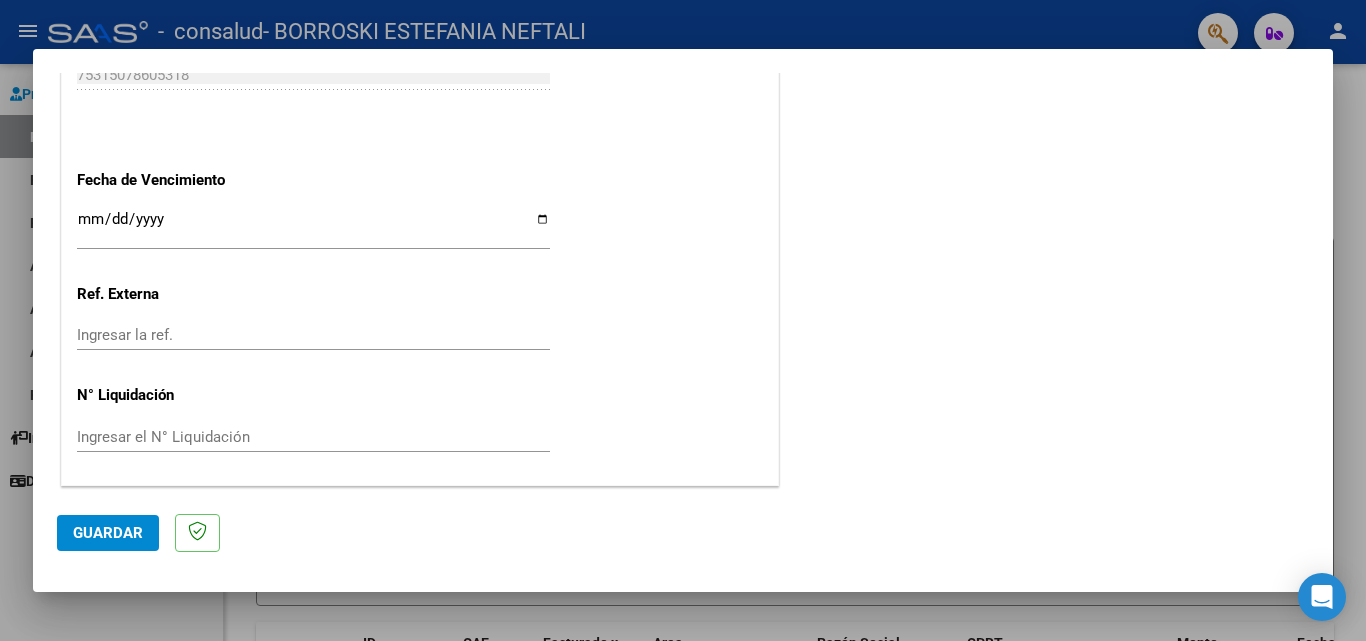 click on "Ingresar la ref." 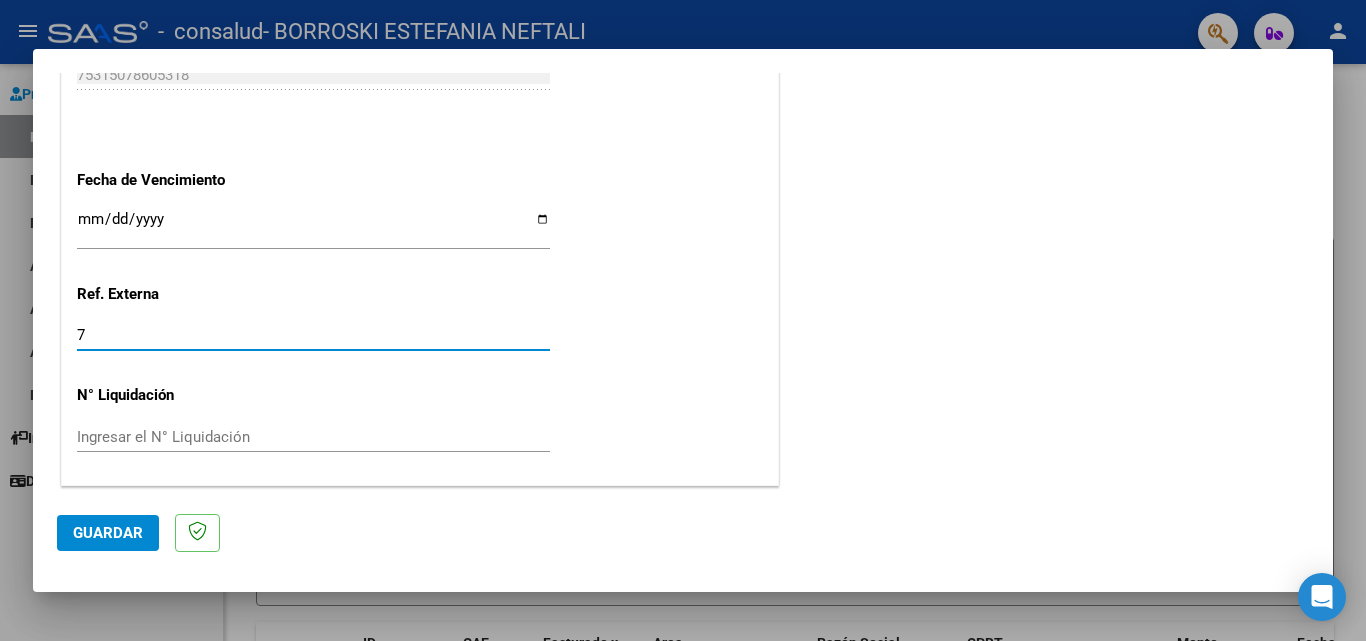 type on "6" 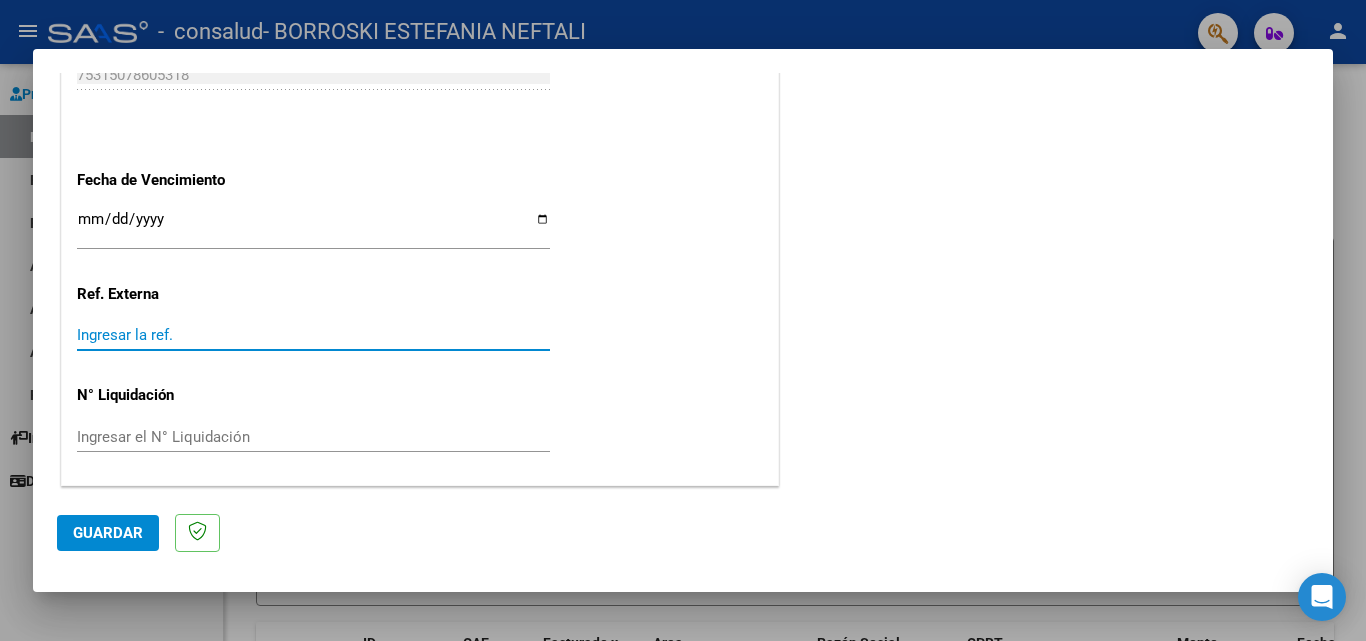 type 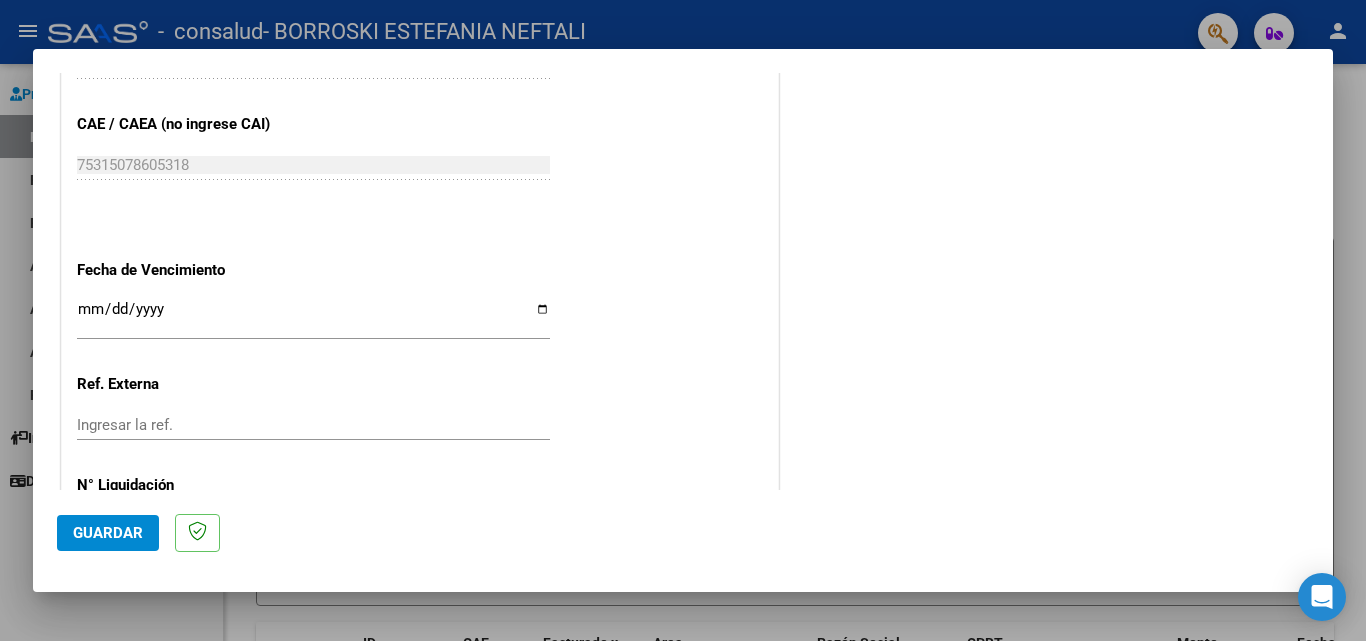 scroll, scrollTop: 1305, scrollLeft: 0, axis: vertical 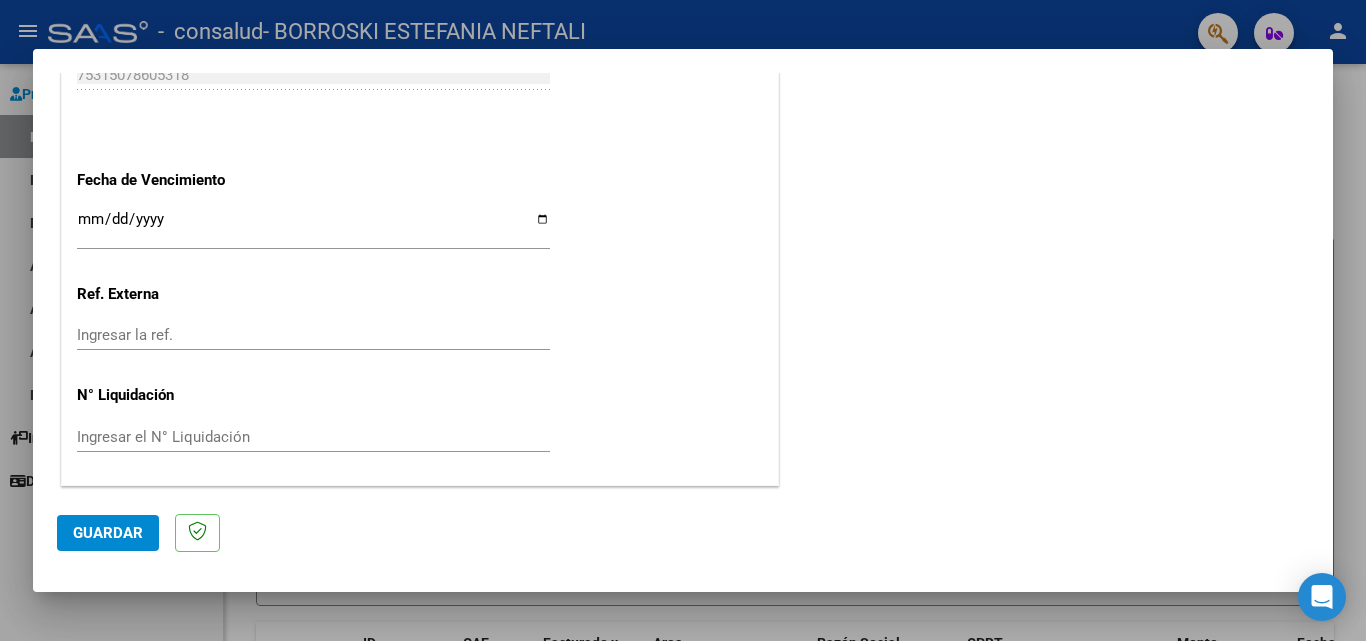 click on "Guardar" 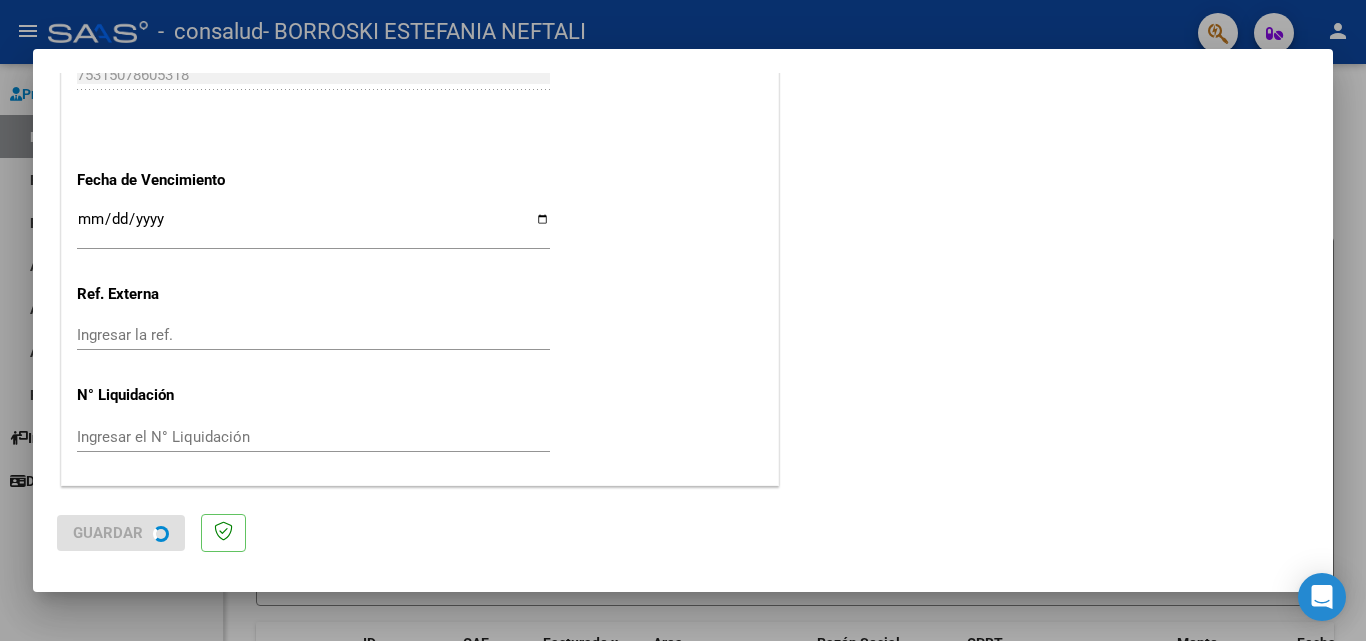 scroll, scrollTop: 0, scrollLeft: 0, axis: both 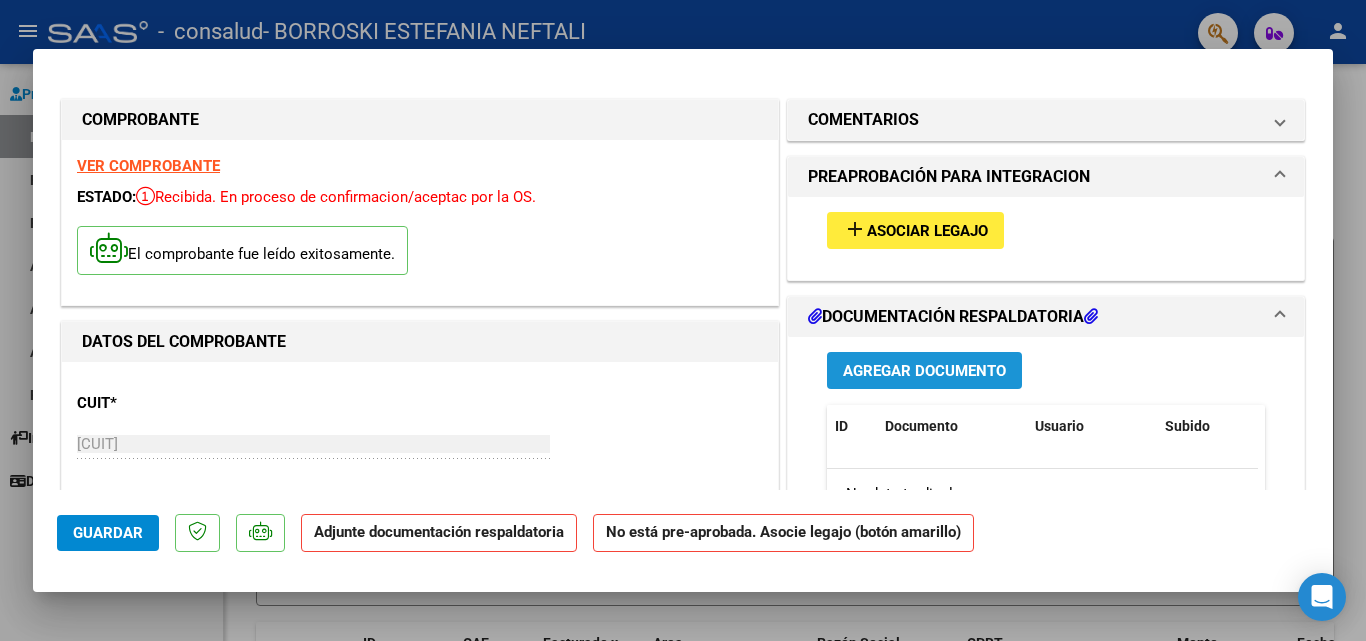 click on "Agregar Documento" at bounding box center (924, 371) 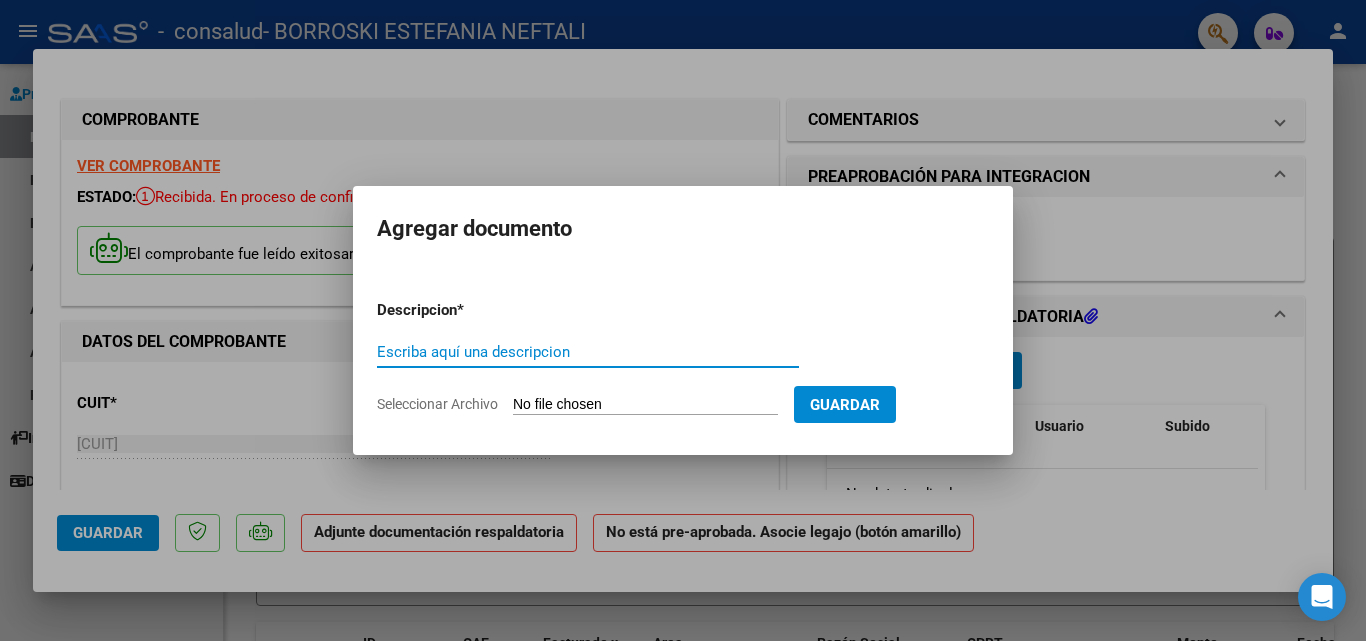 click on "Escriba aquí una descripcion" at bounding box center [588, 352] 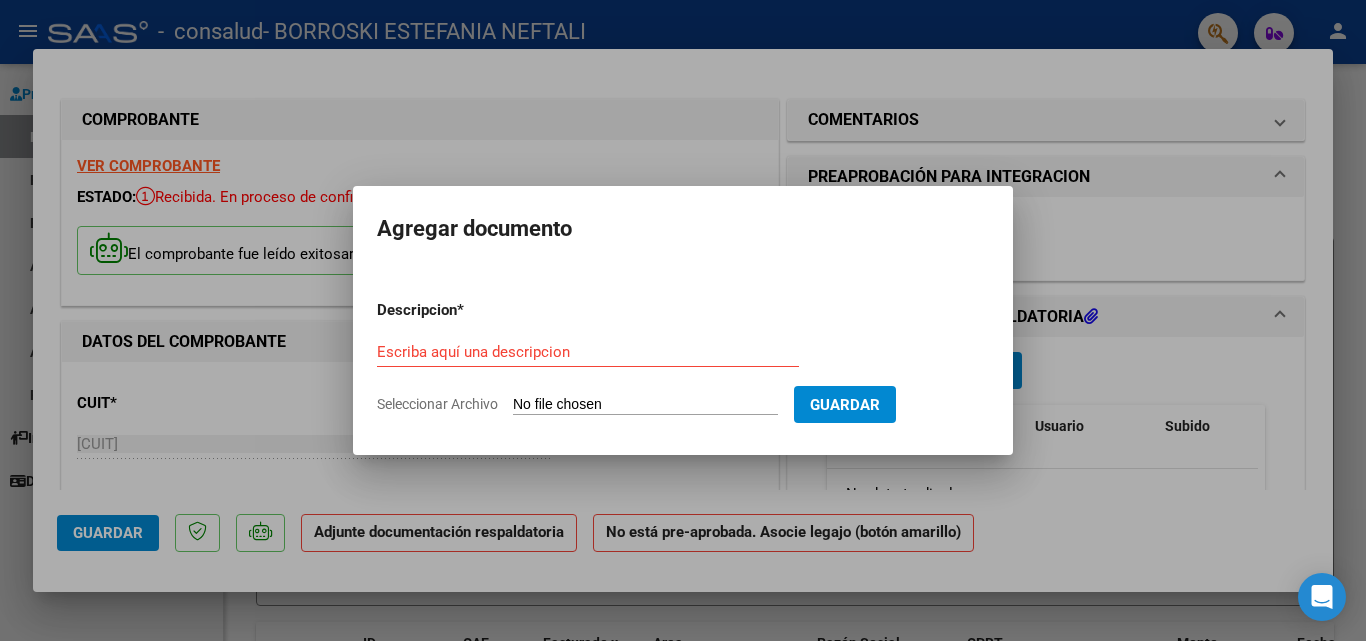 click on "Seleccionar Archivo" at bounding box center [645, 405] 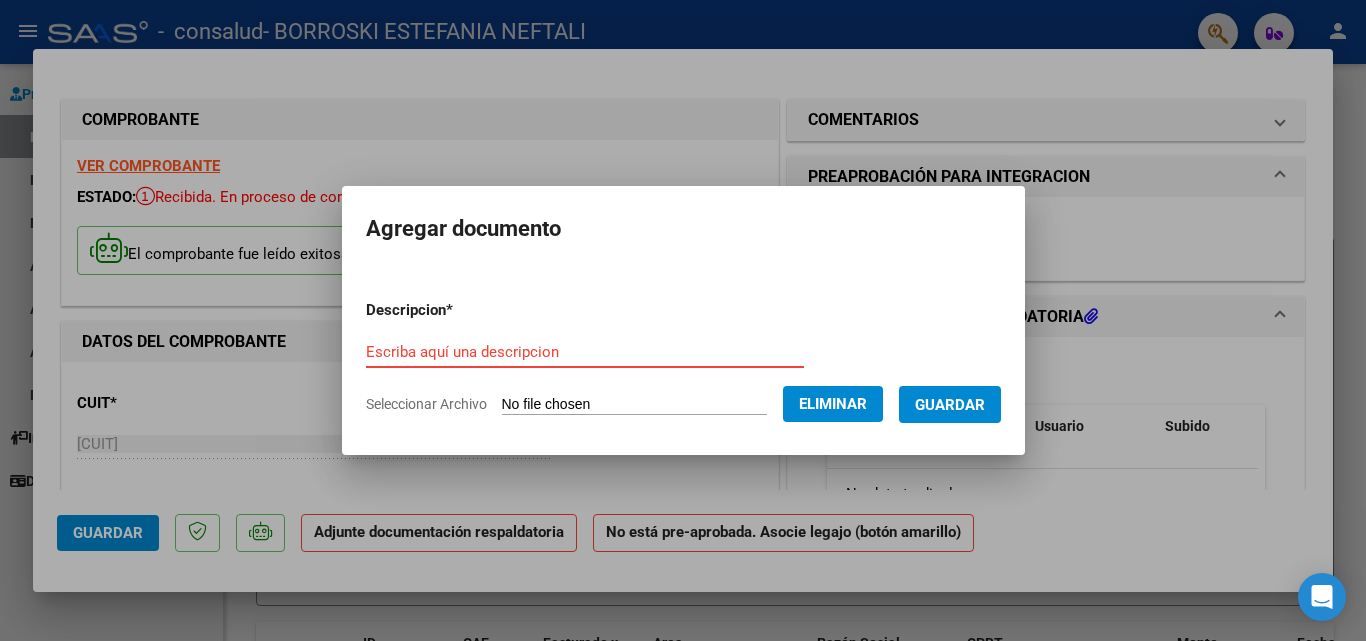 click on "Escriba aquí una descripcion" at bounding box center [585, 352] 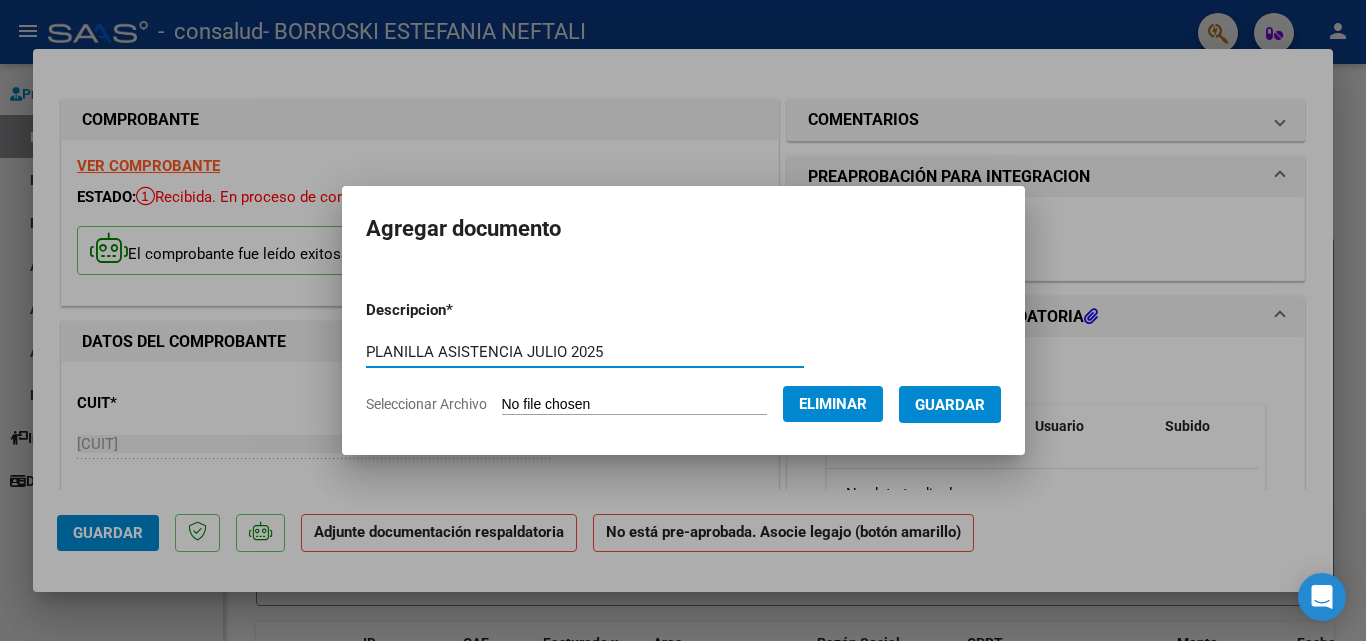 type on "PLANILLA ASISTENCIA JULIO 2025" 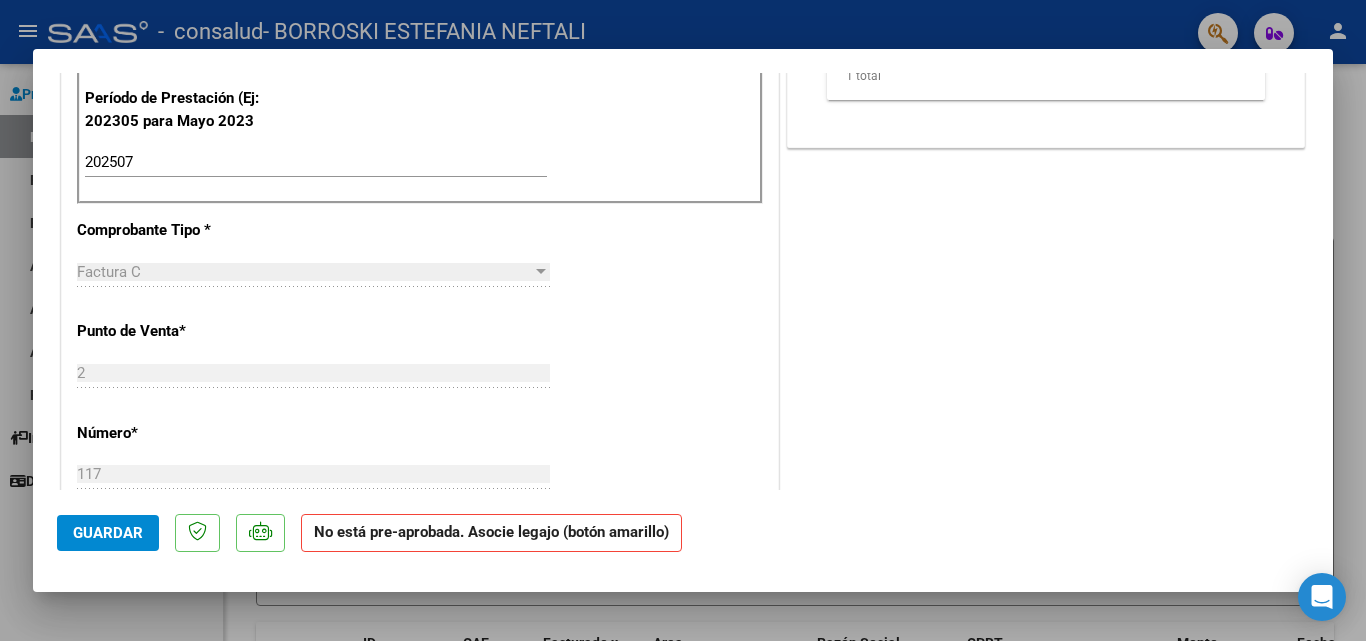 scroll, scrollTop: 0, scrollLeft: 0, axis: both 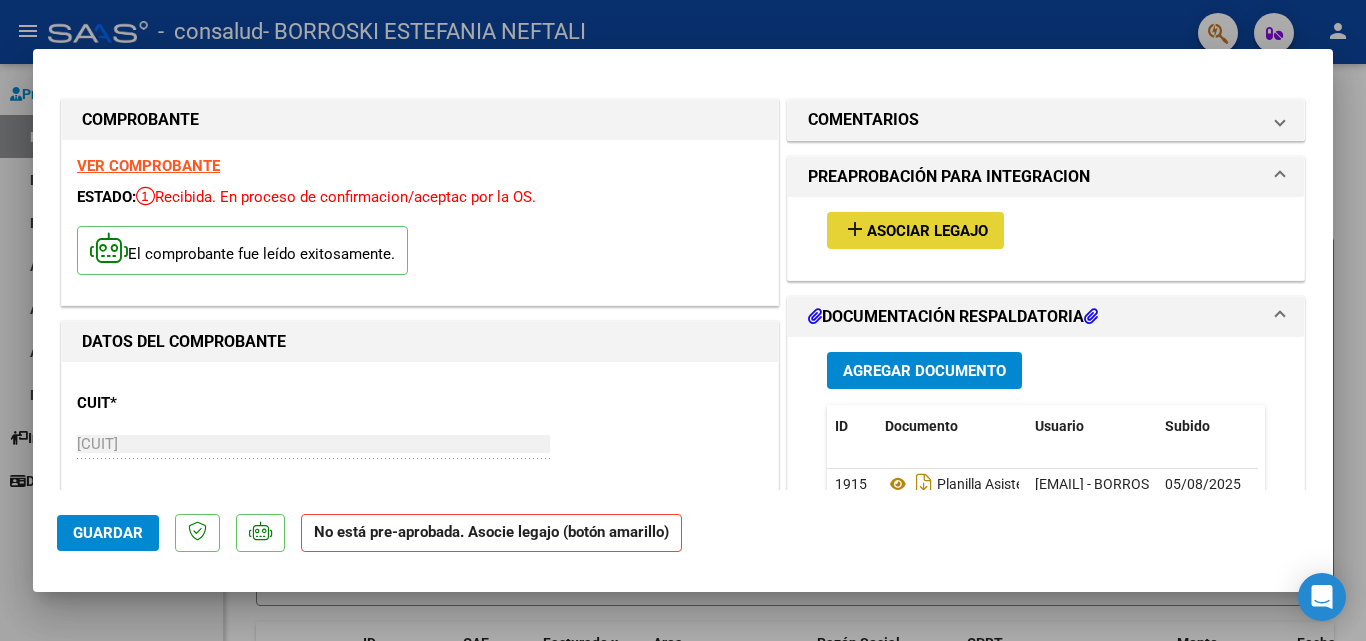 click on "add" at bounding box center [855, 229] 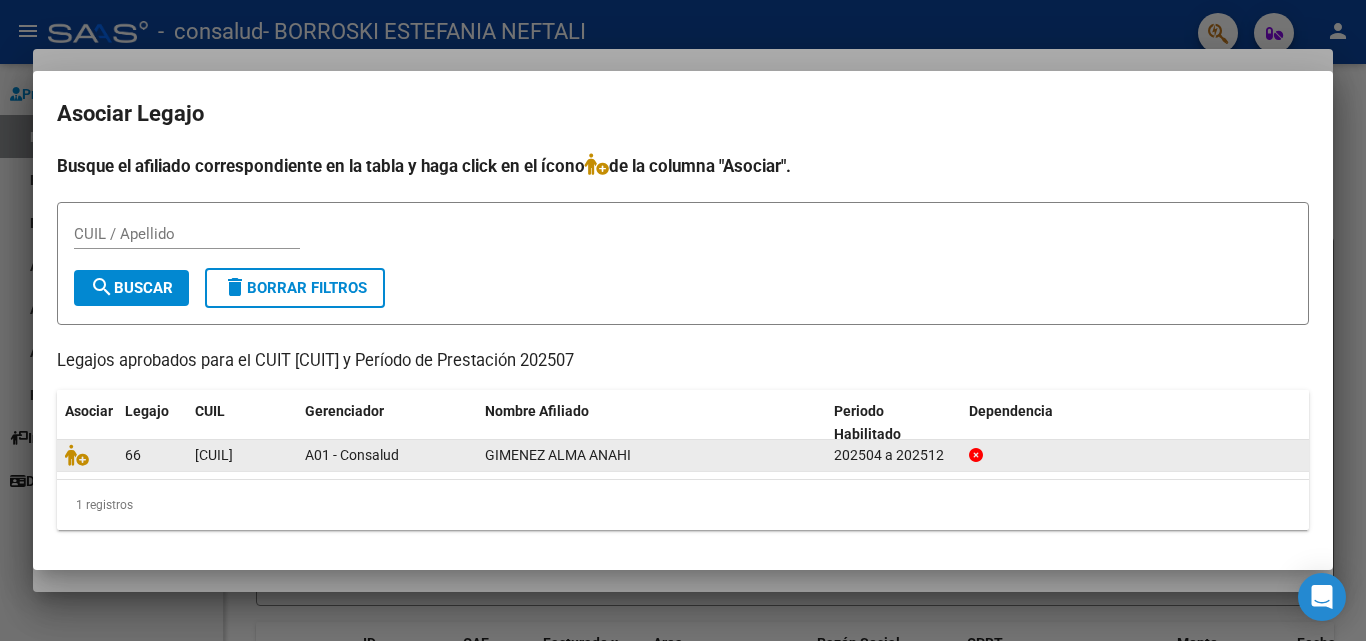 click on "66" 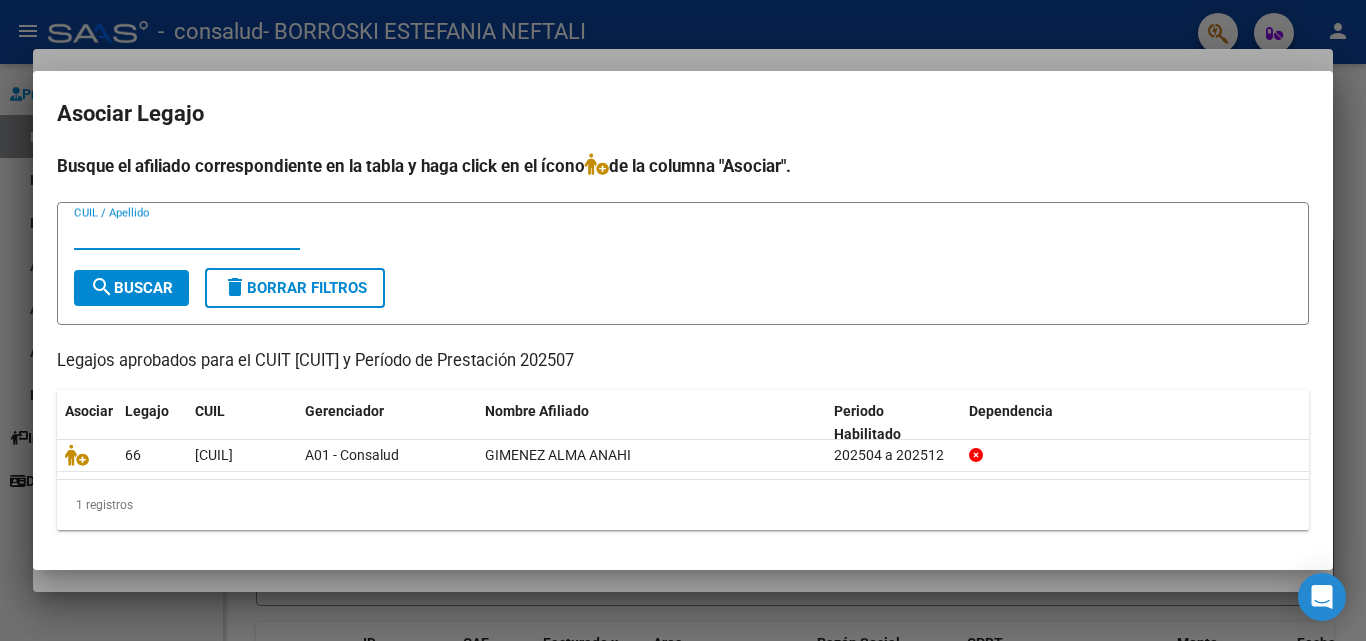 click on "CUIL / Apellido" at bounding box center [187, 234] 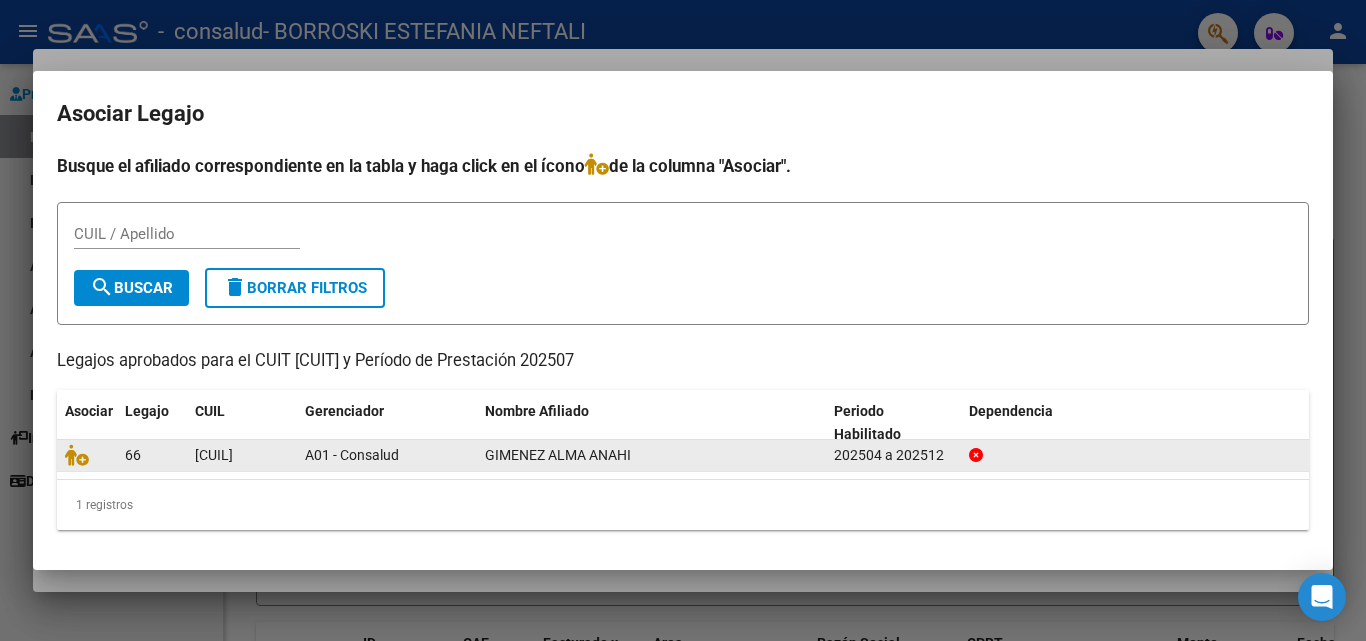 click 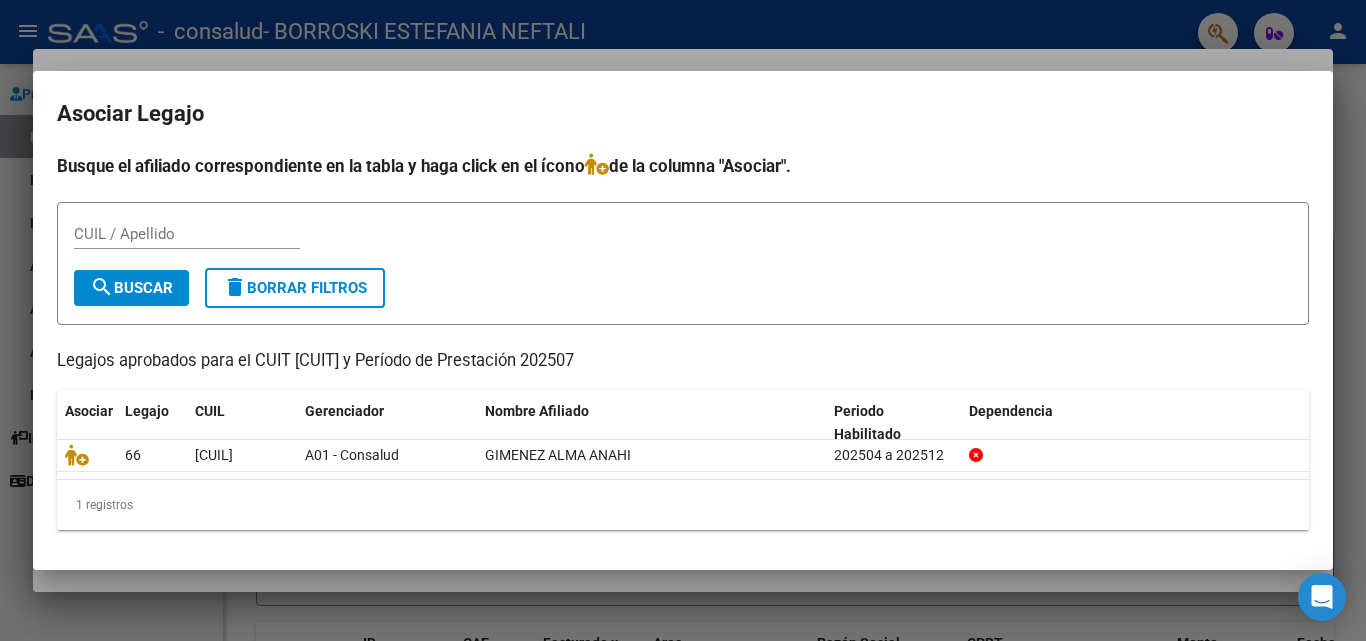 click on "CUIL / Apellido" at bounding box center (187, 234) 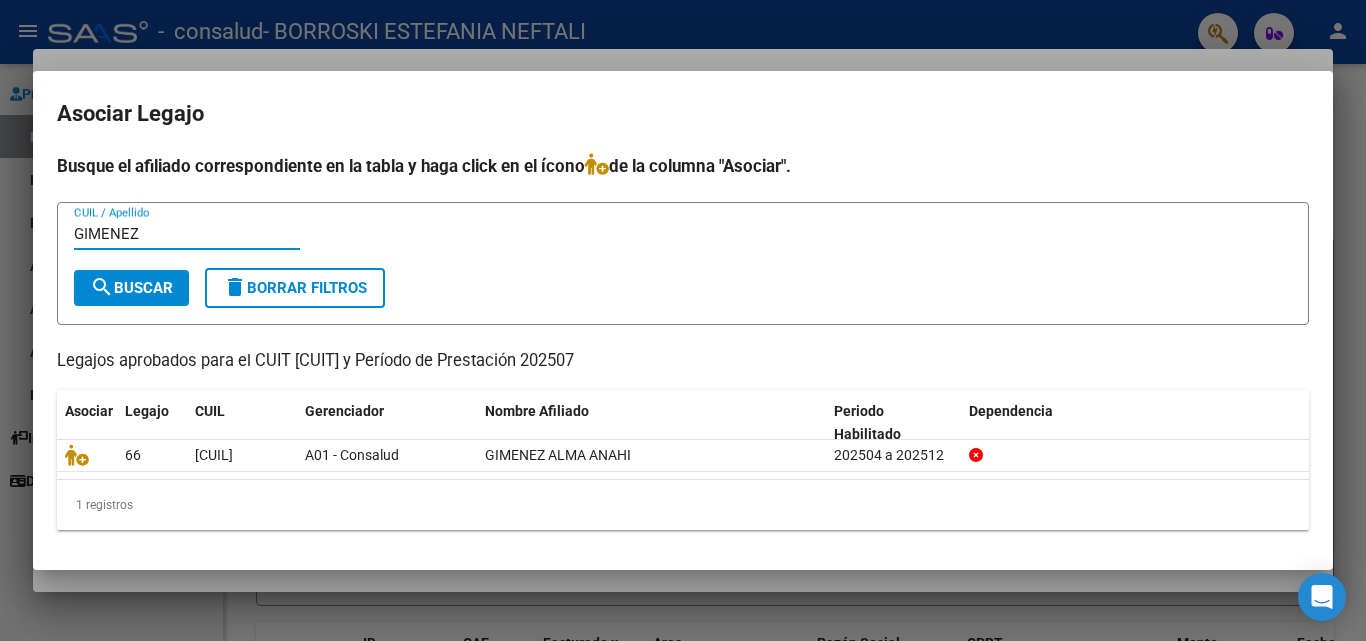 type on "GIMENEZ" 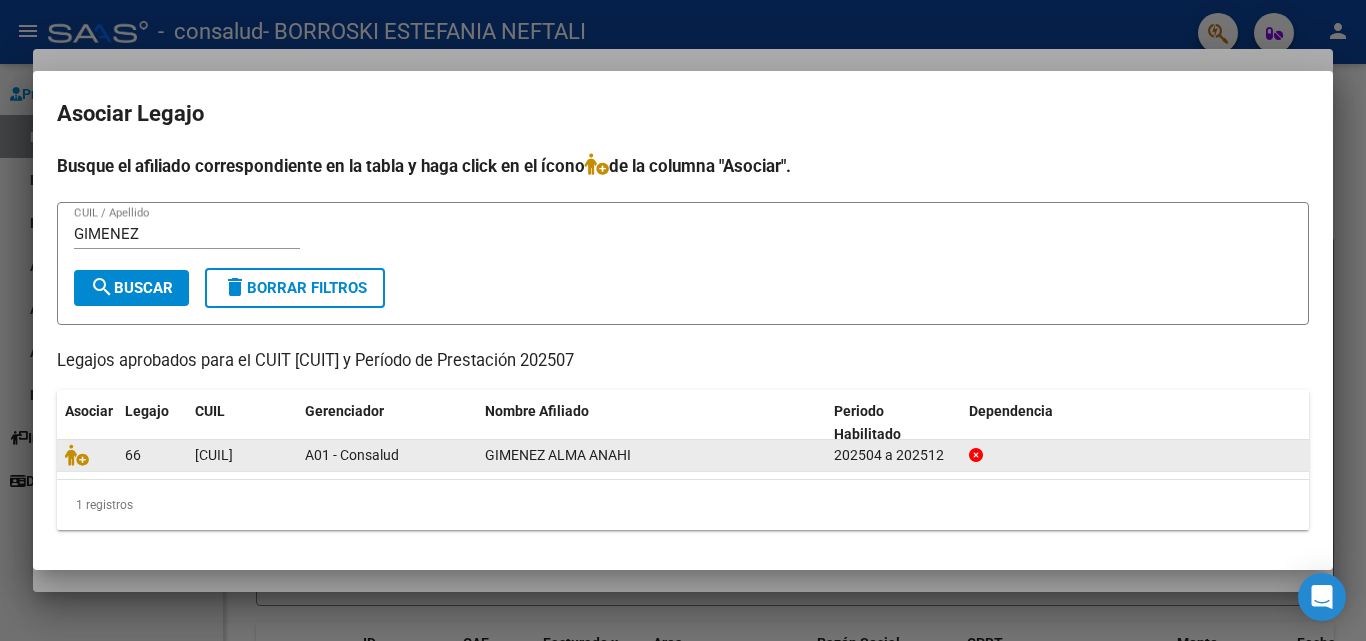 click on "[CUIL]" 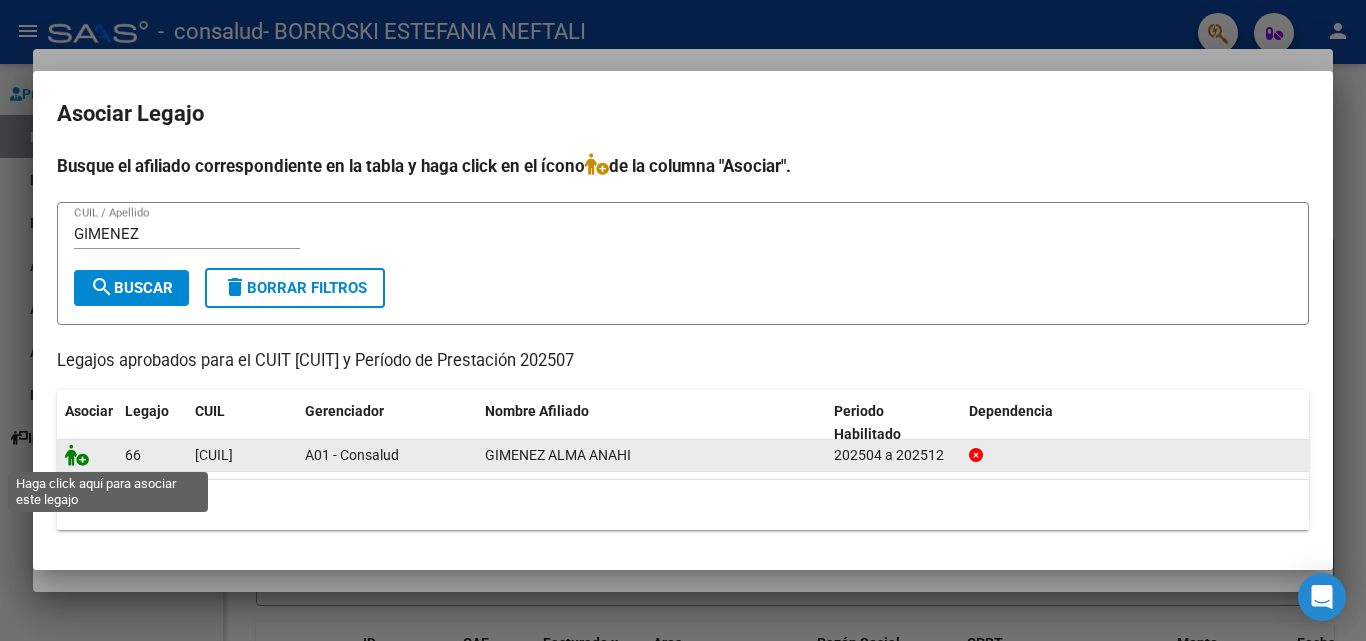 click 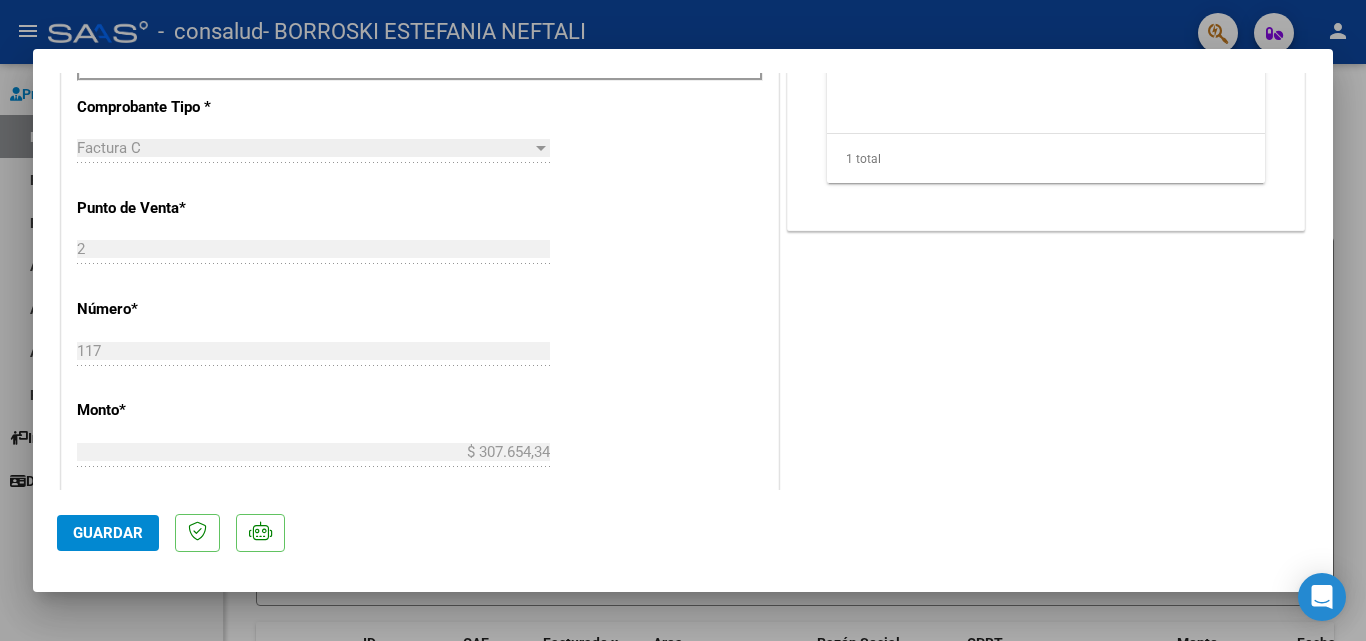 scroll, scrollTop: 0, scrollLeft: 0, axis: both 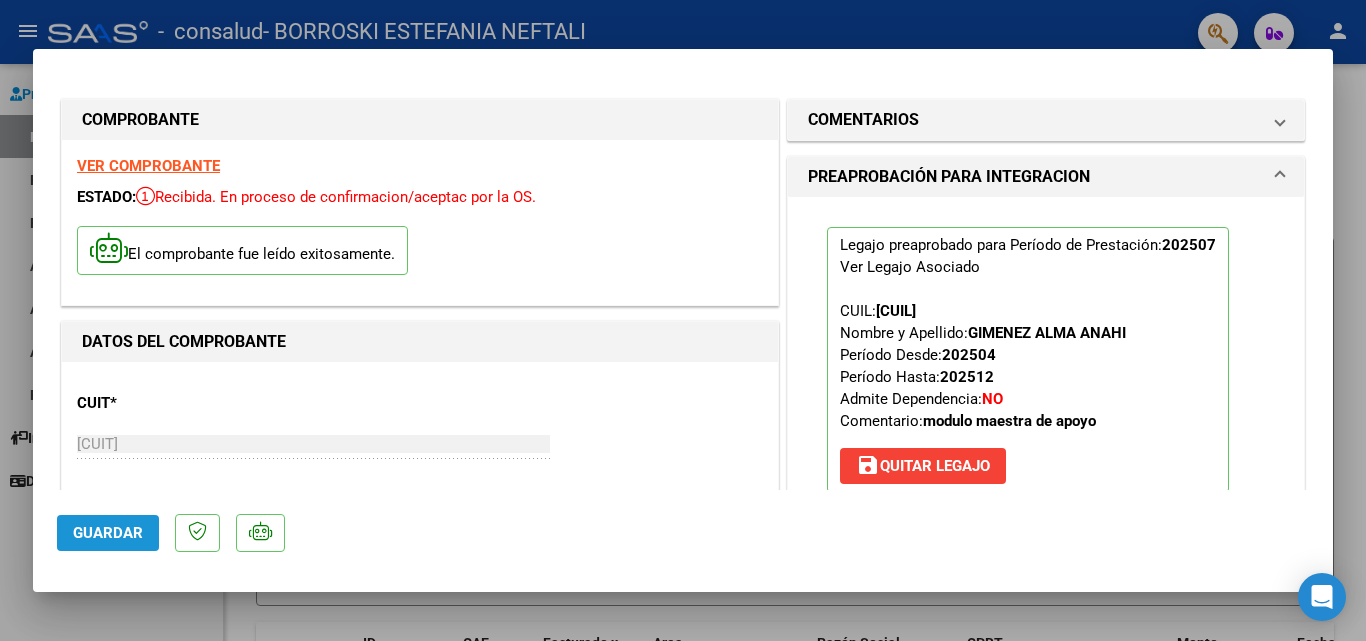 click on "Guardar" 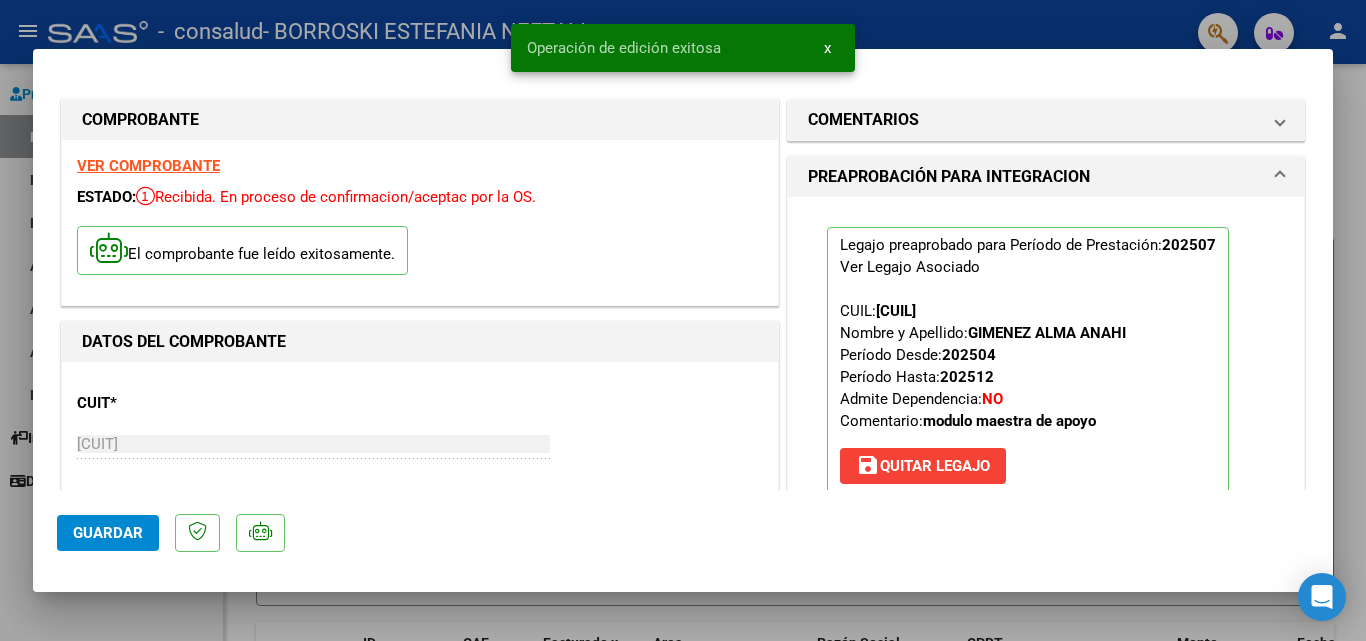 click on "VER COMPROBANTE" at bounding box center (148, 166) 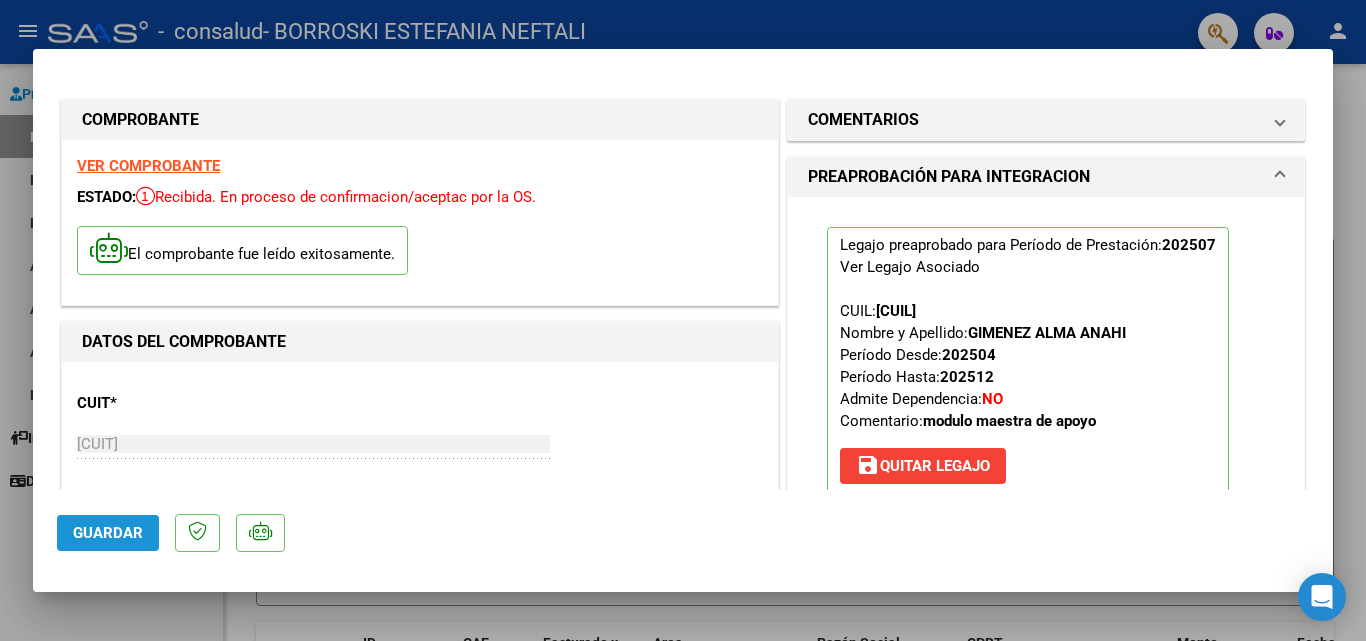 click on "Guardar" 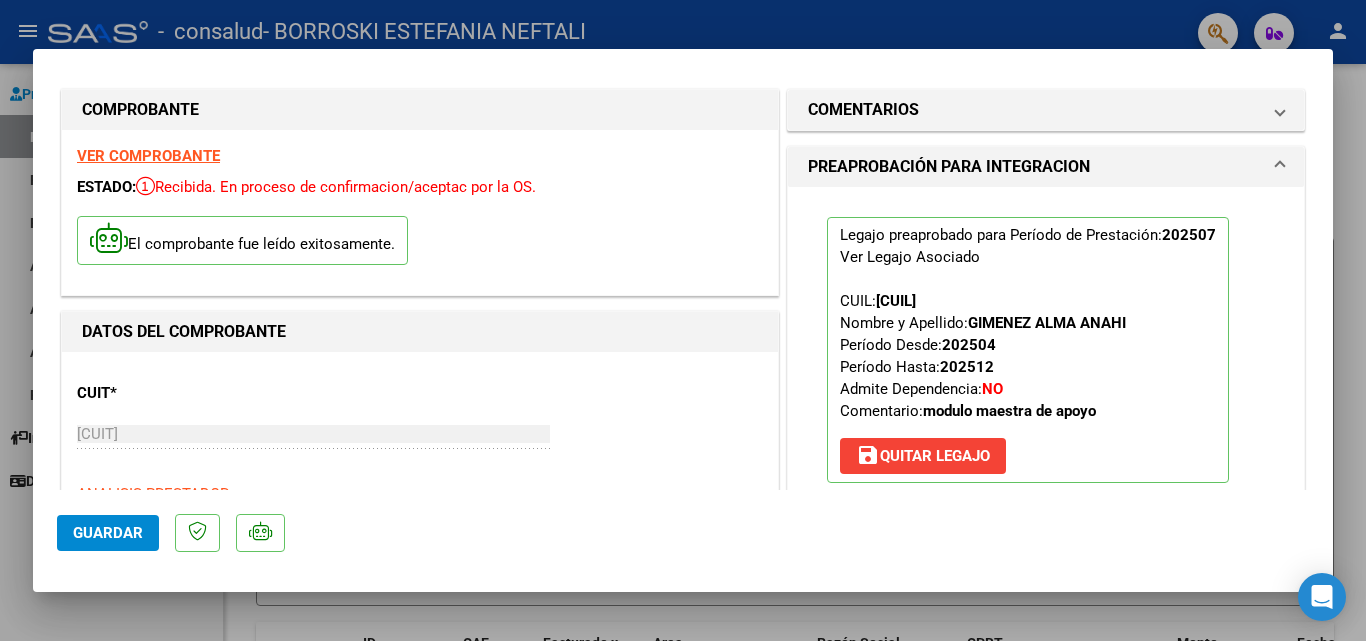scroll, scrollTop: 0, scrollLeft: 0, axis: both 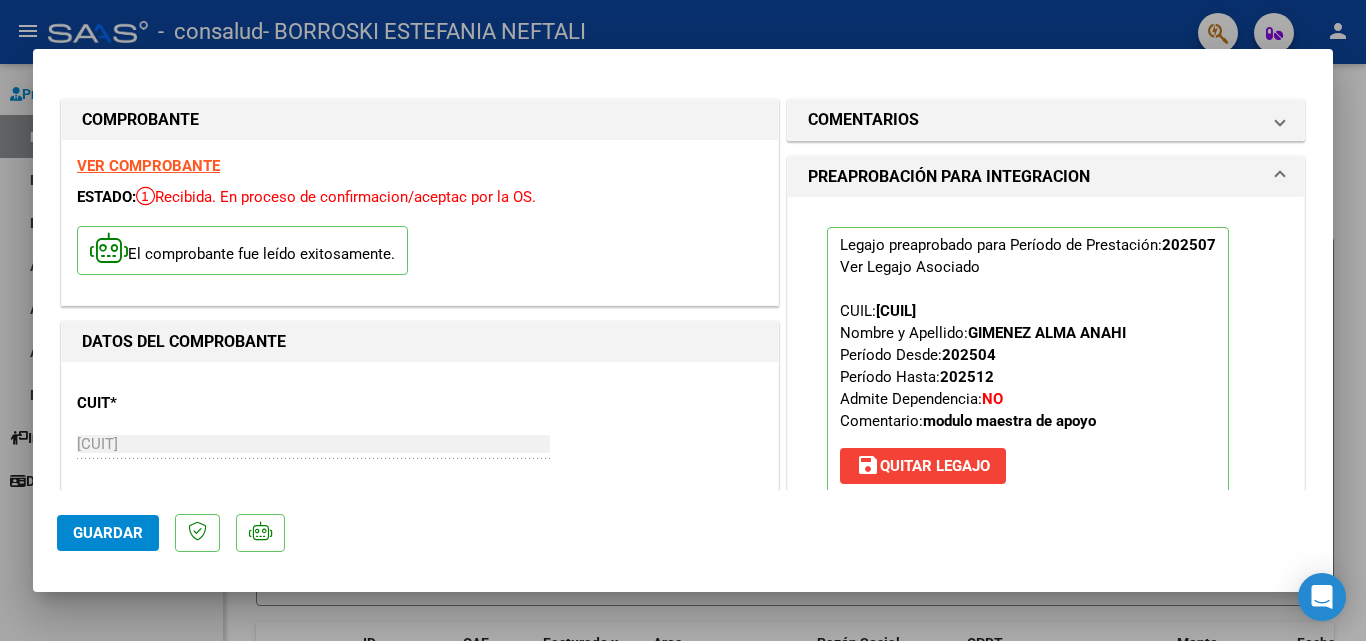 click at bounding box center [683, 320] 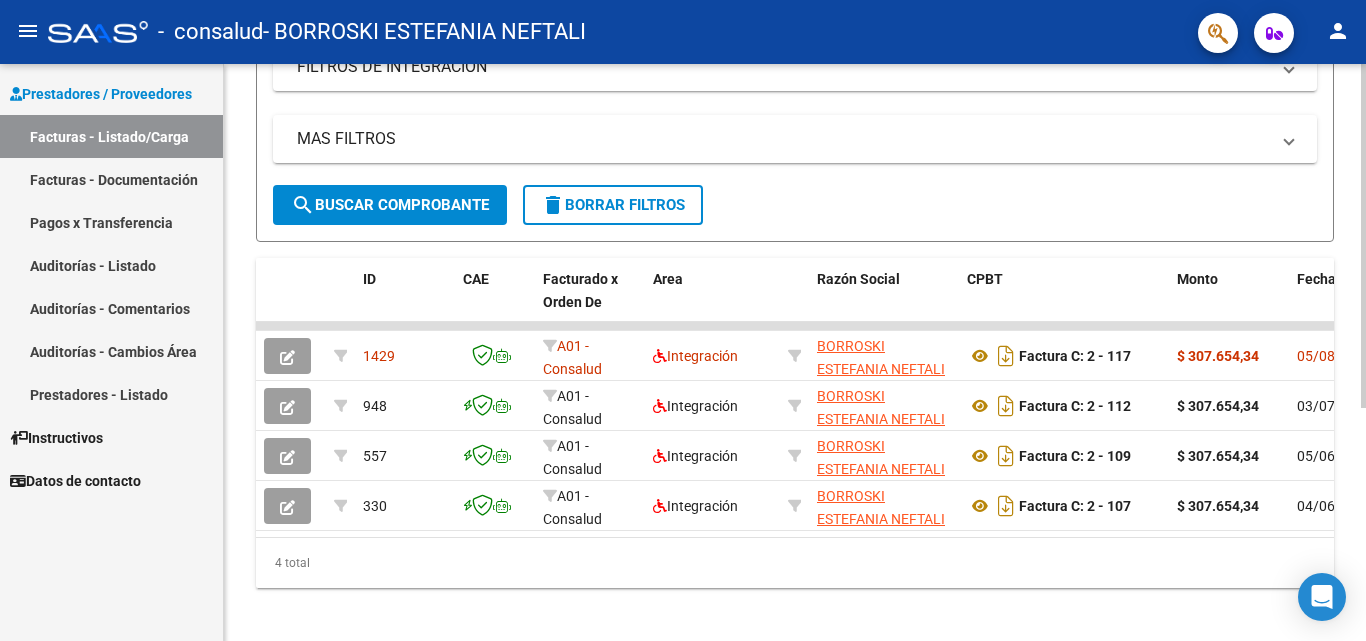 scroll, scrollTop: 371, scrollLeft: 0, axis: vertical 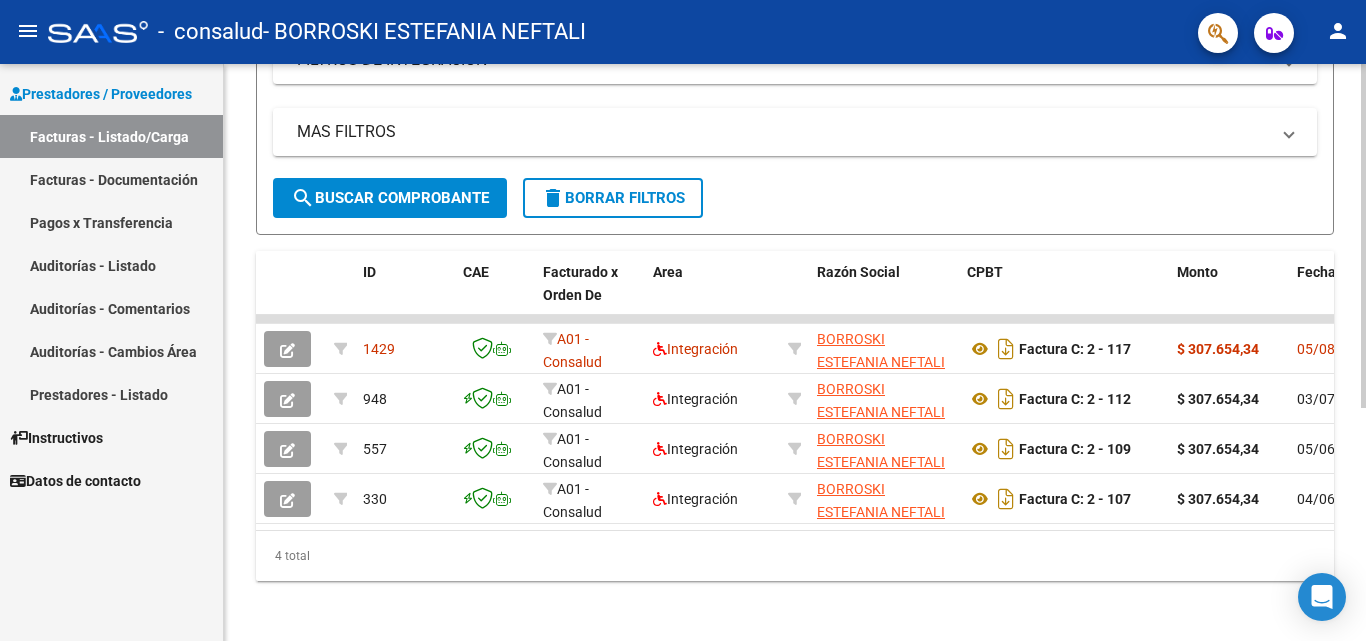 click on "Video tutorial   PRESTADORES -> Listado de CPBTs Emitidos por Prestadores / Proveedores (alt+q)   Cargar Comprobante
cloud_download  CSV  cloud_download  EXCEL  cloud_download  Estandar   Descarga Masiva
Filtros Id Area Area Todos Confirmado   Mostrar totalizadores   FILTROS DEL COMPROBANTE  Comprobante Tipo Comprobante Tipo Start date – End date Fec. Comprobante Desde / Hasta Días Emisión Desde(cant. días) Días Emisión Hasta(cant. días) CUIT / Razón Social Pto. Venta Nro. Comprobante Código SSS CAE Válido CAE Válido Todos Cargado Módulo Hosp. Todos Tiene facturacion Apócrifa Hospital Refes  FILTROS DE INTEGRACION  Período De Prestación Campos del Archivo de Rendición Devuelto x SSS (dr_envio) Todos Rendido x SSS (dr_envio) Tipo de Registro Tipo de Registro Período Presentación Período Presentación Campos del Legajo Asociado (preaprobación) Afiliado Legajo (cuil/nombre) Todos Solo facturas preaprobadas  MAS FILTROS  Todos Con Doc. Respaldatoria Todos Con Trazabilidad Todos – – 0" 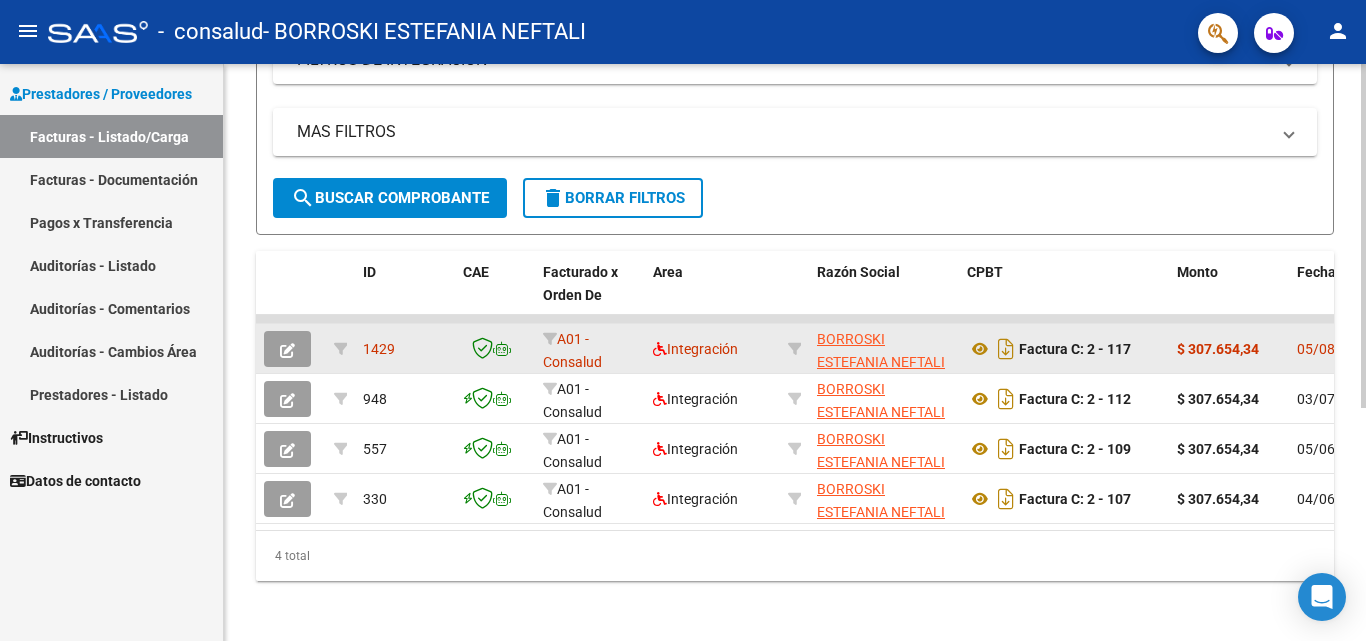 click on "1429" 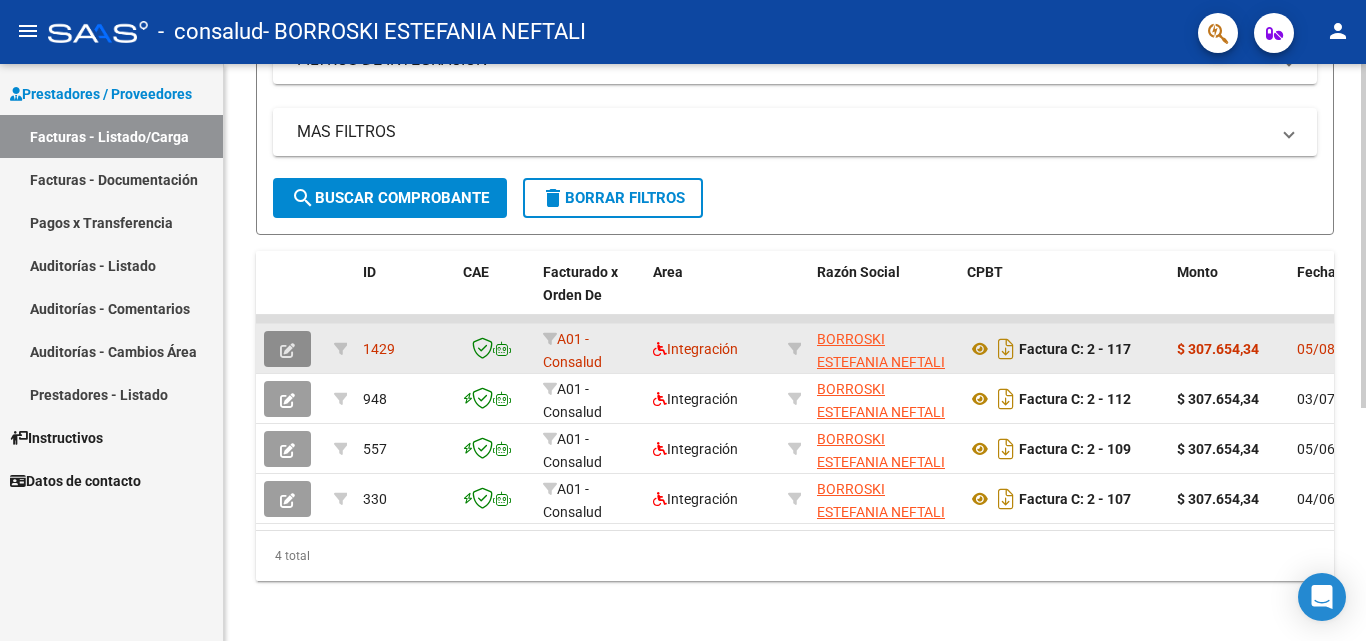 click 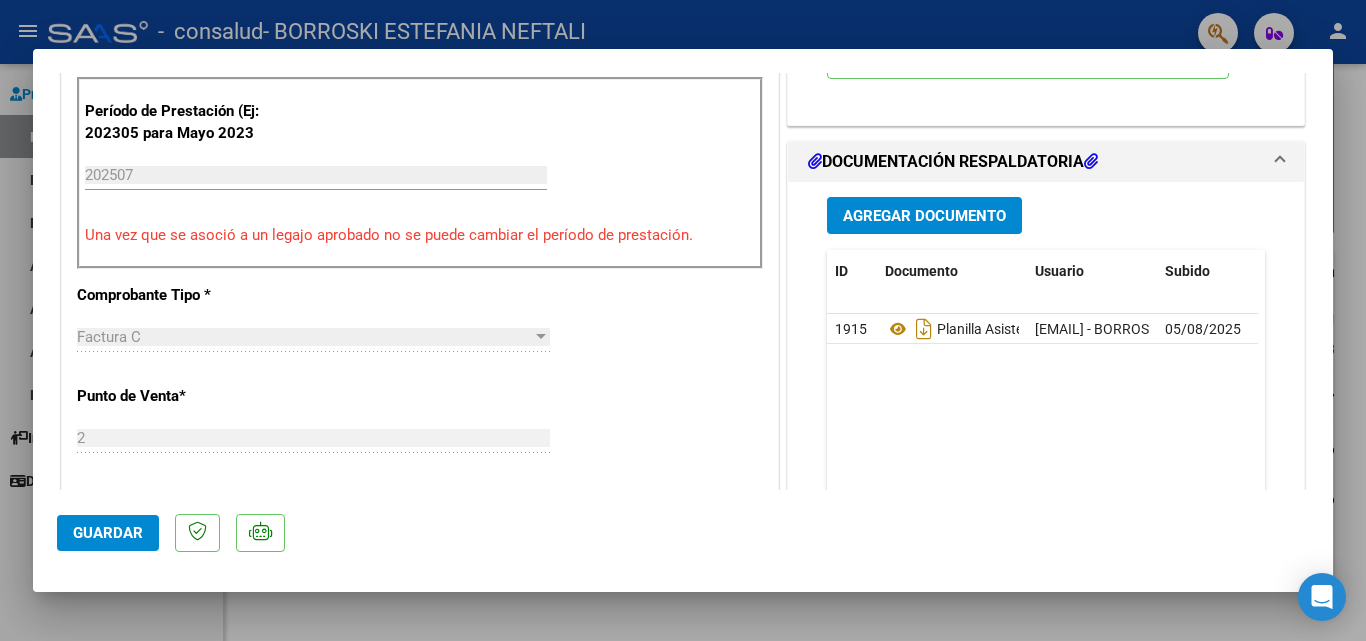 scroll, scrollTop: 1299, scrollLeft: 0, axis: vertical 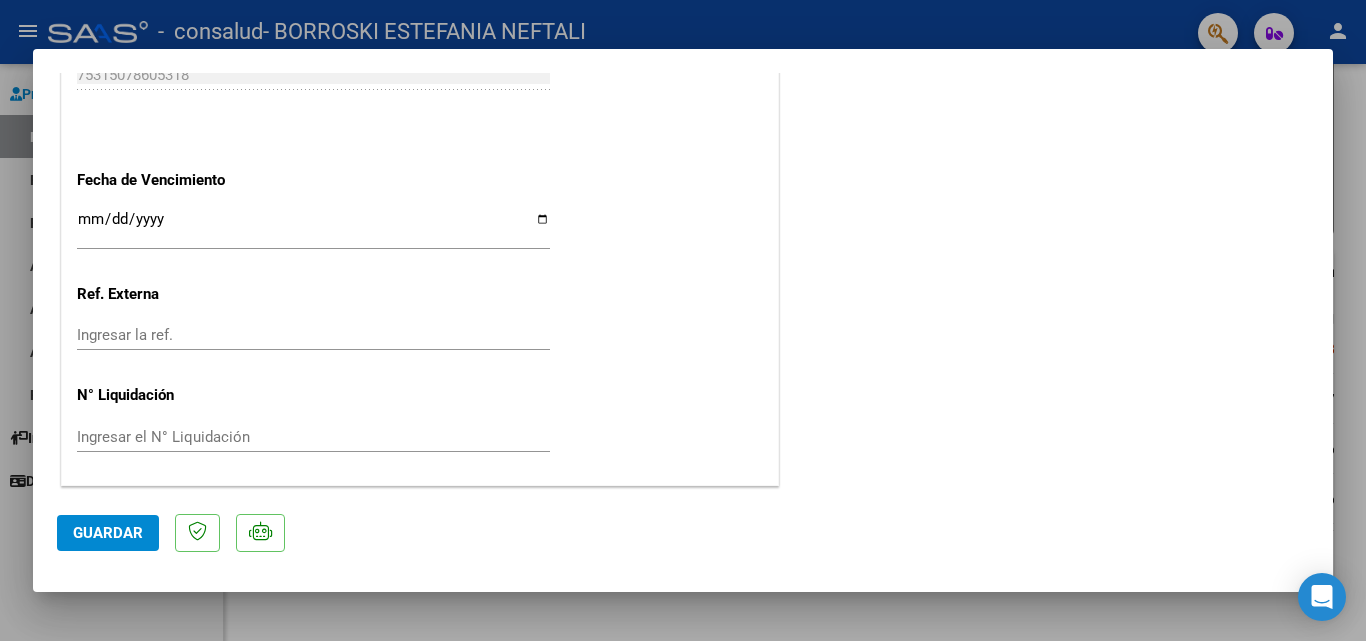 click on "Guardar" 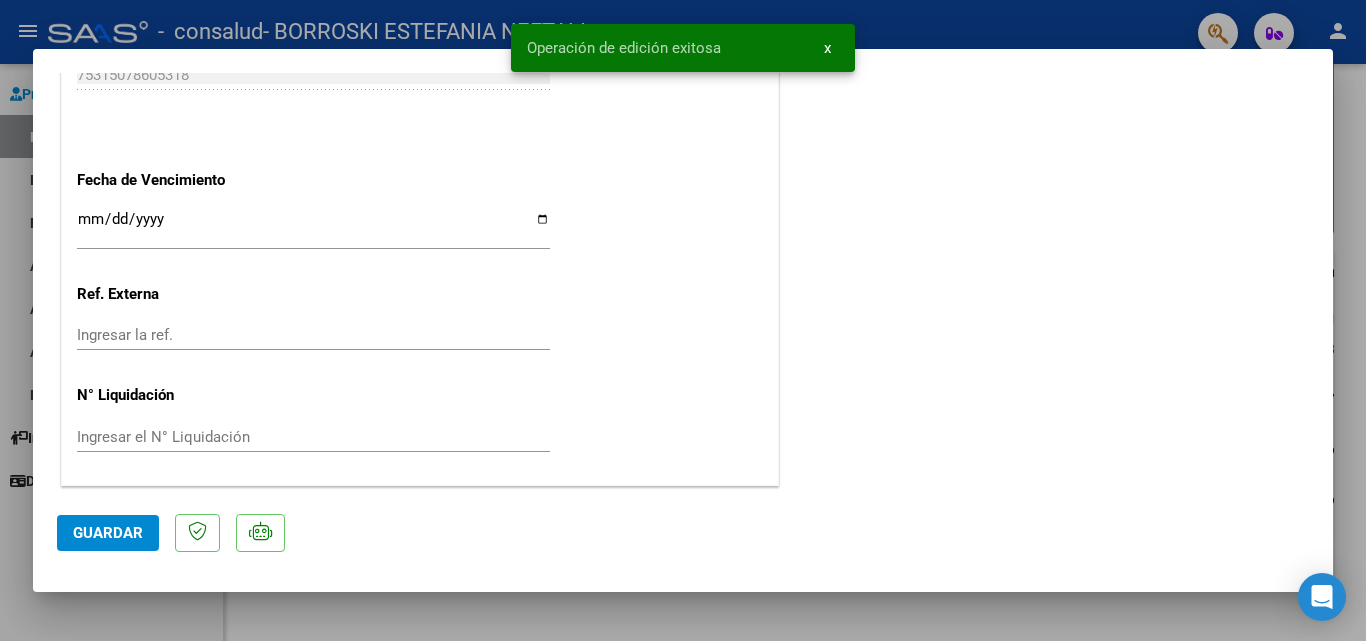 click at bounding box center [683, 320] 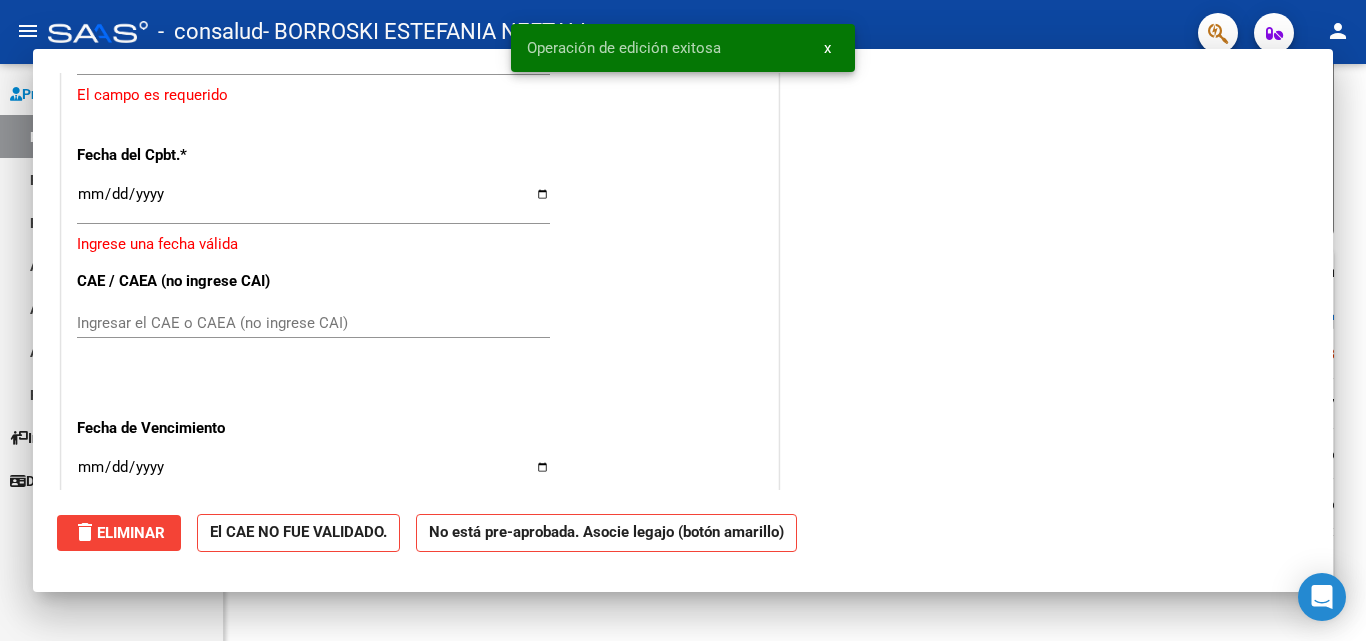 scroll, scrollTop: 1546, scrollLeft: 0, axis: vertical 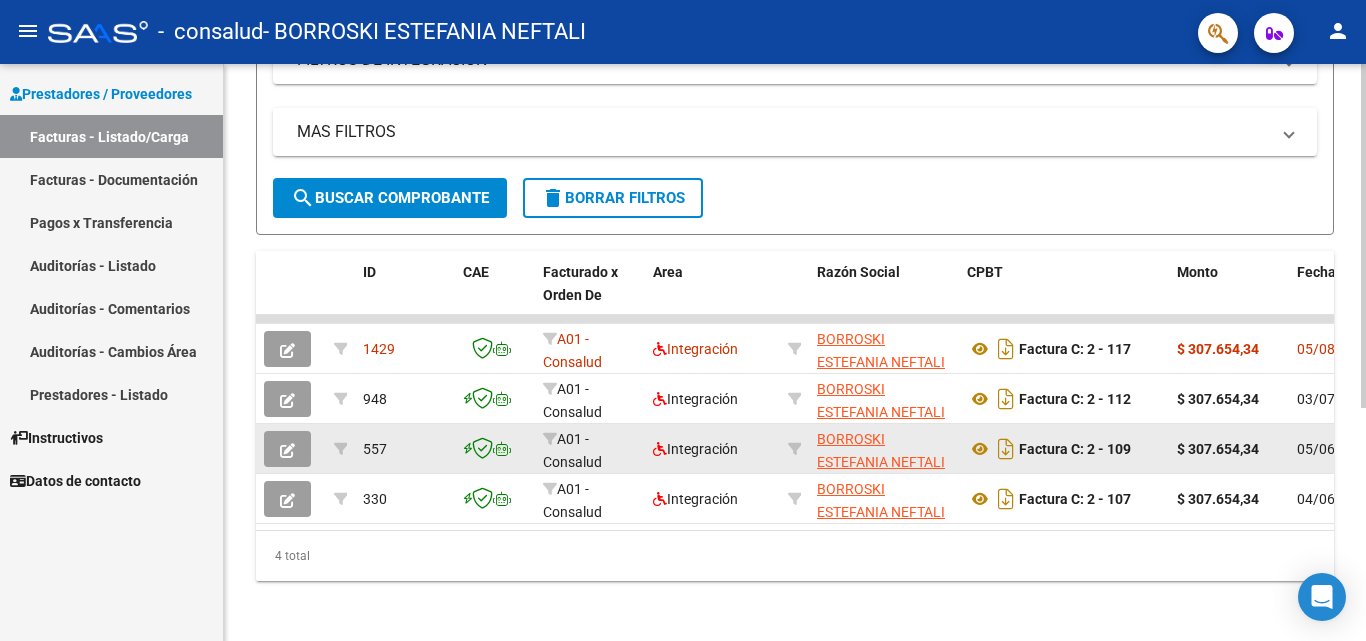 click on "557" 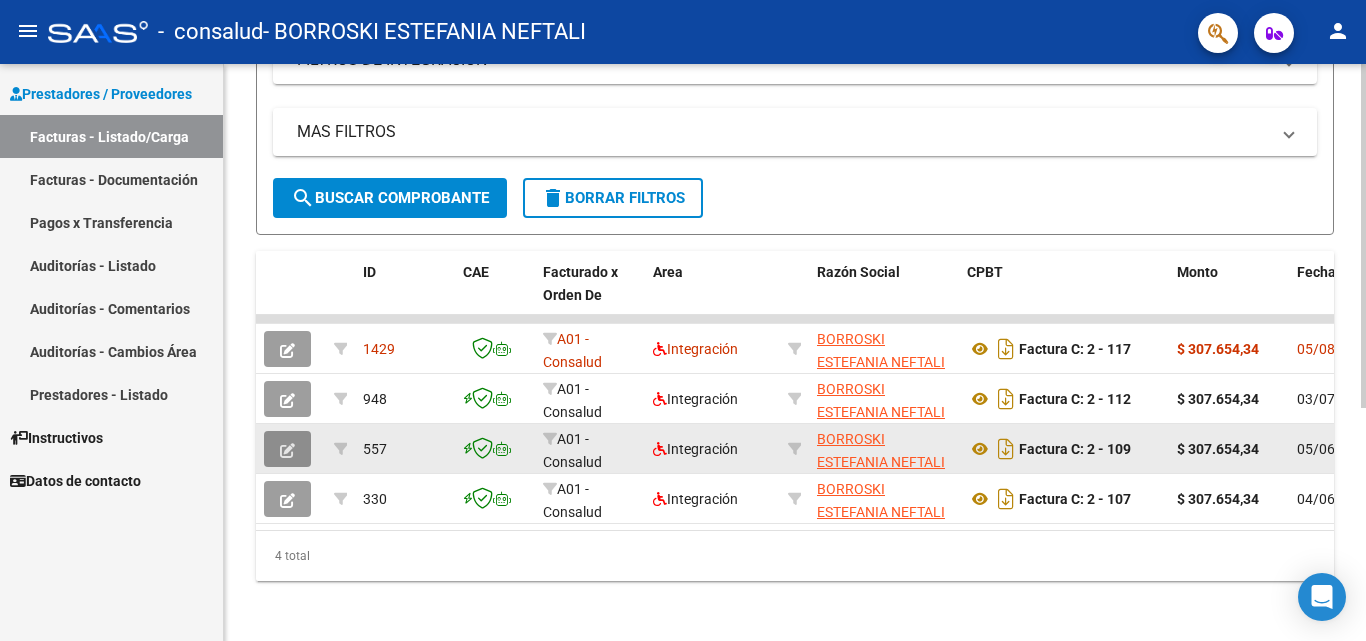 click 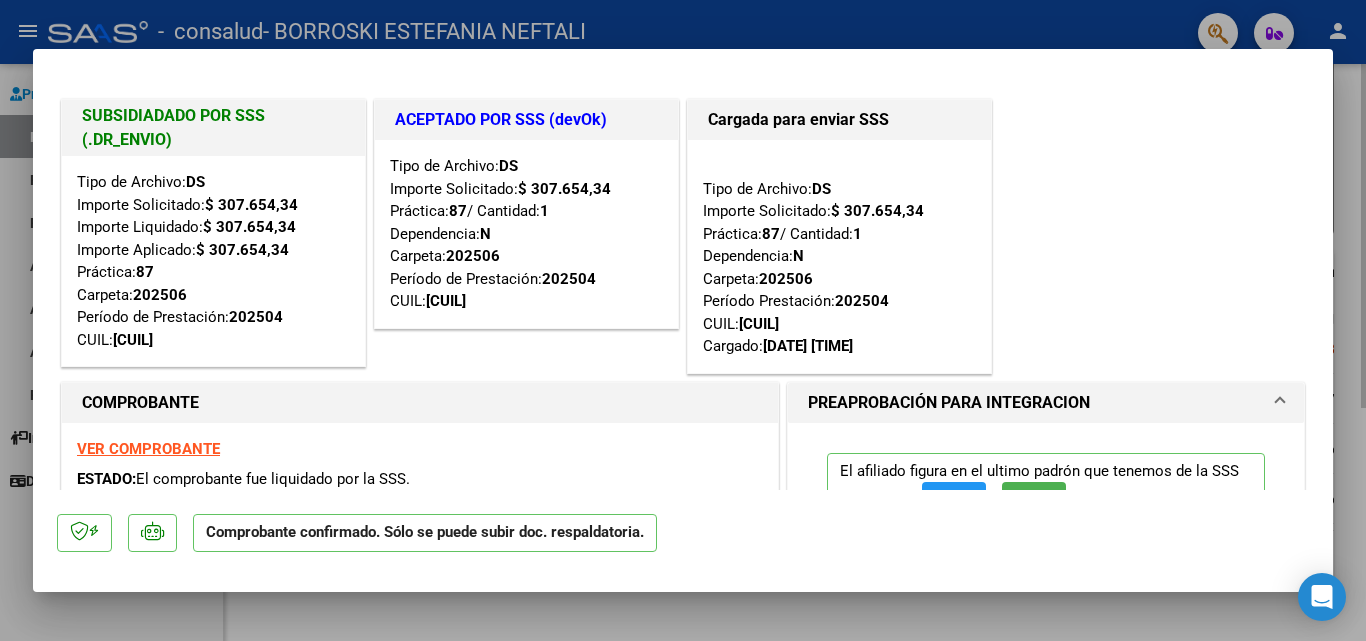 drag, startPoint x: 1334, startPoint y: 134, endPoint x: 1336, endPoint y: 152, distance: 18.110771 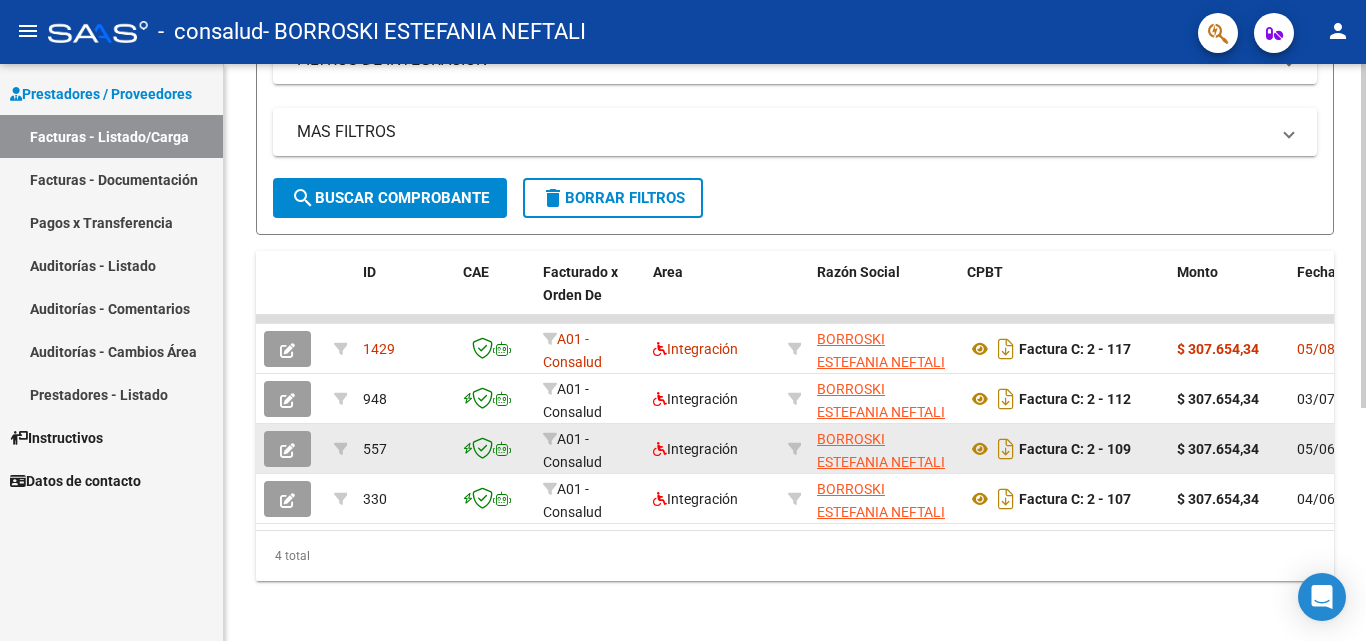 click on "557" 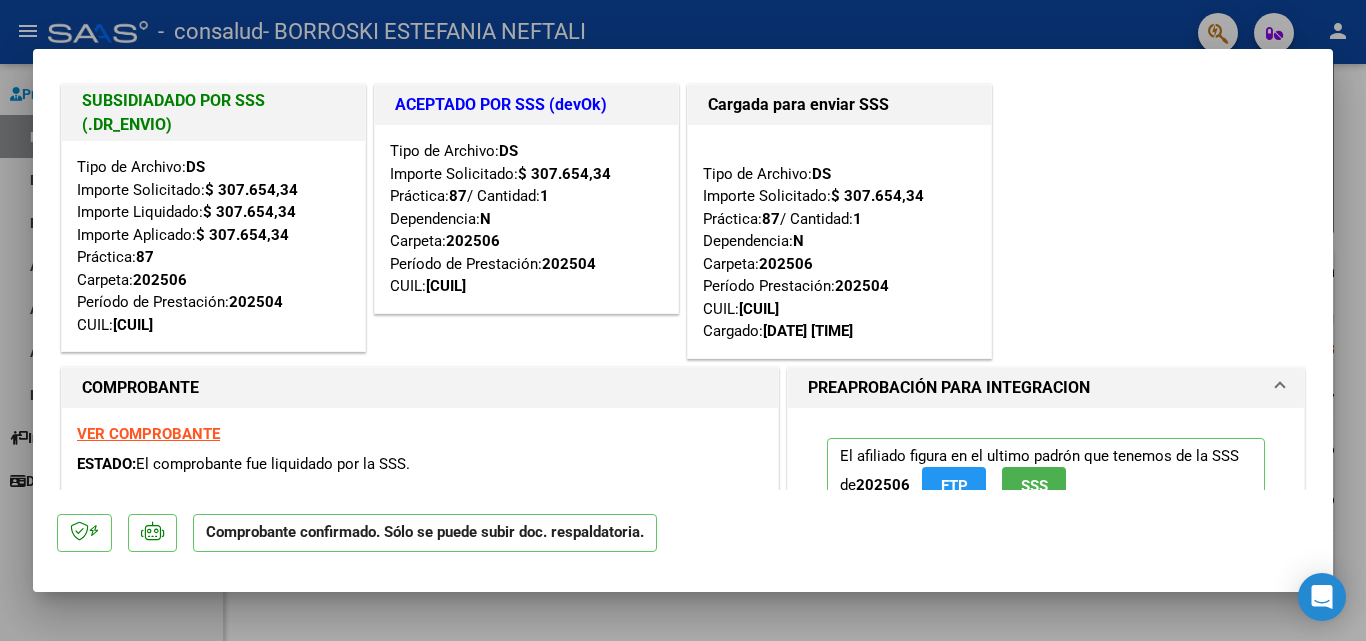 scroll, scrollTop: 0, scrollLeft: 0, axis: both 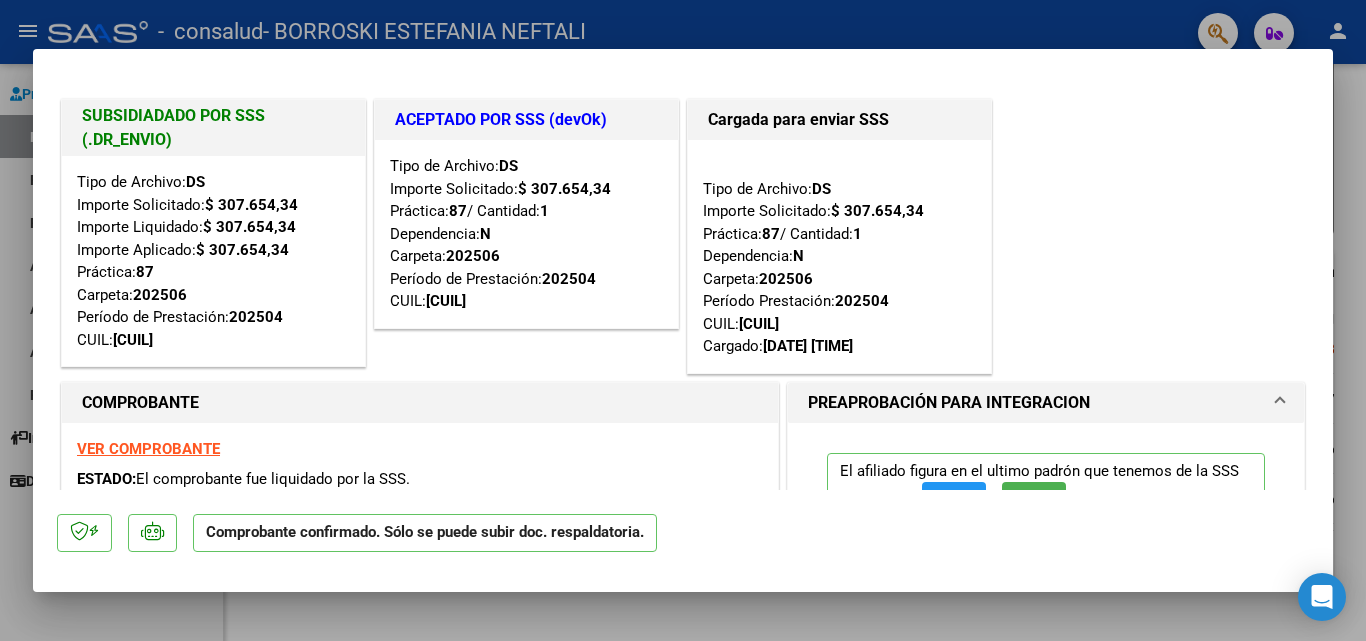 click at bounding box center (683, 320) 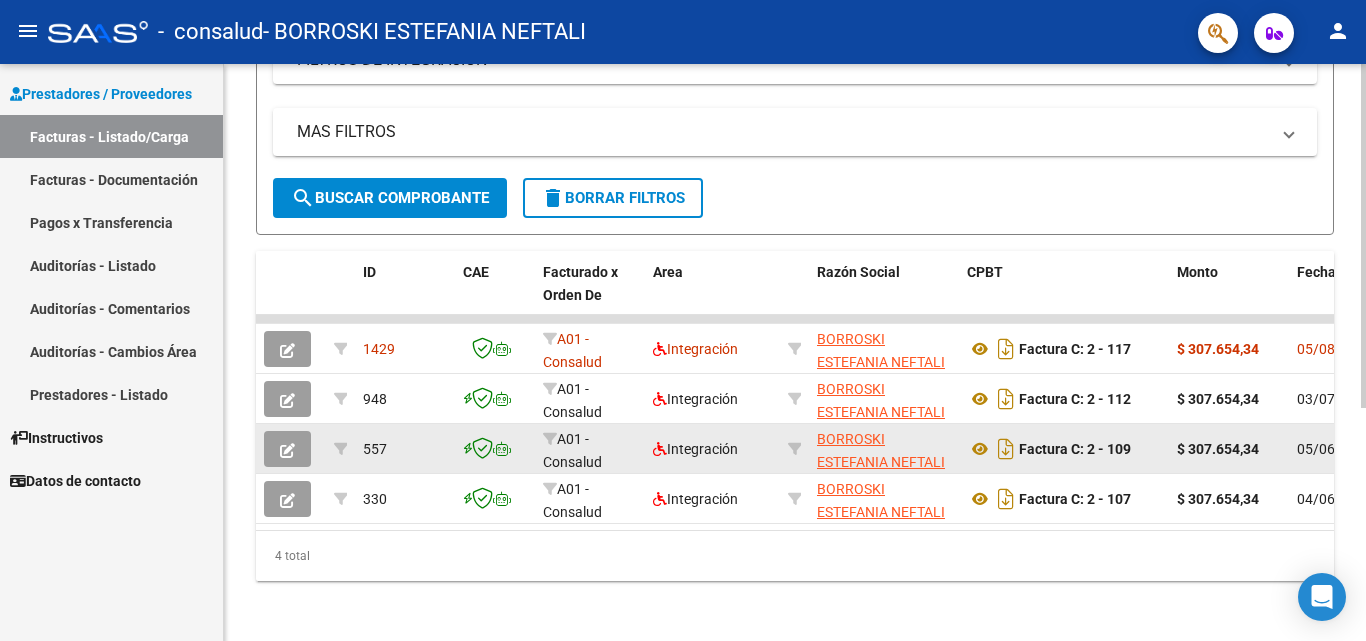click on "557" 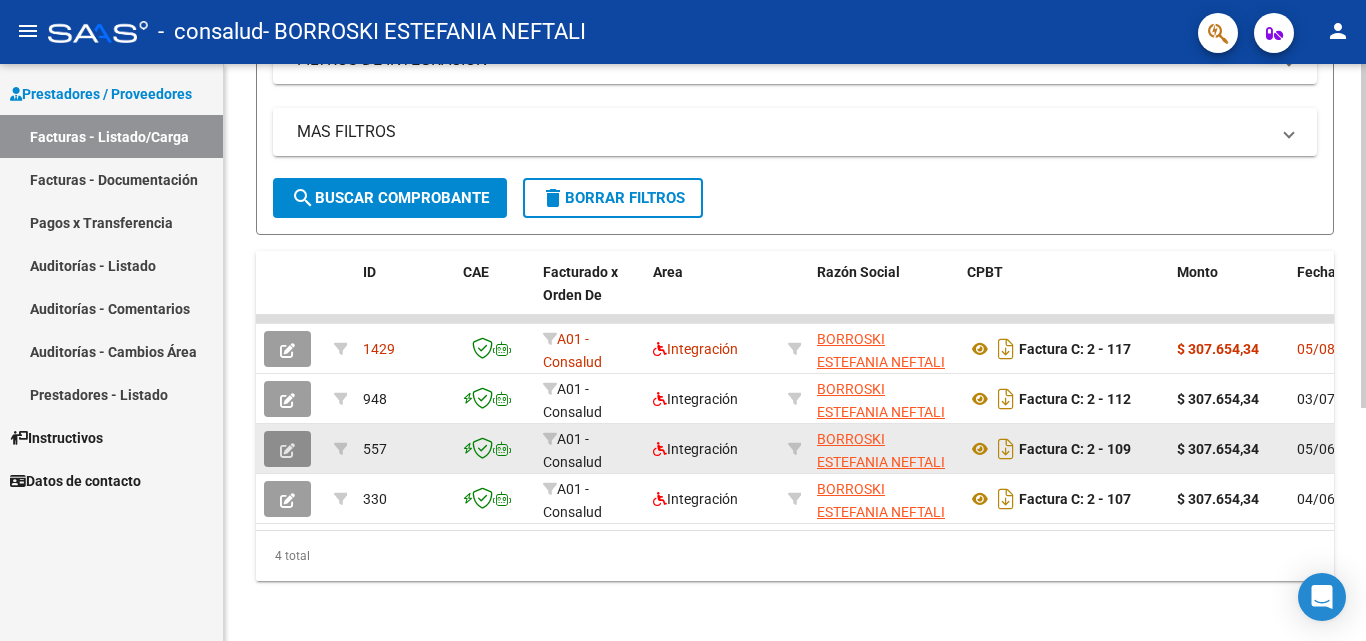 click 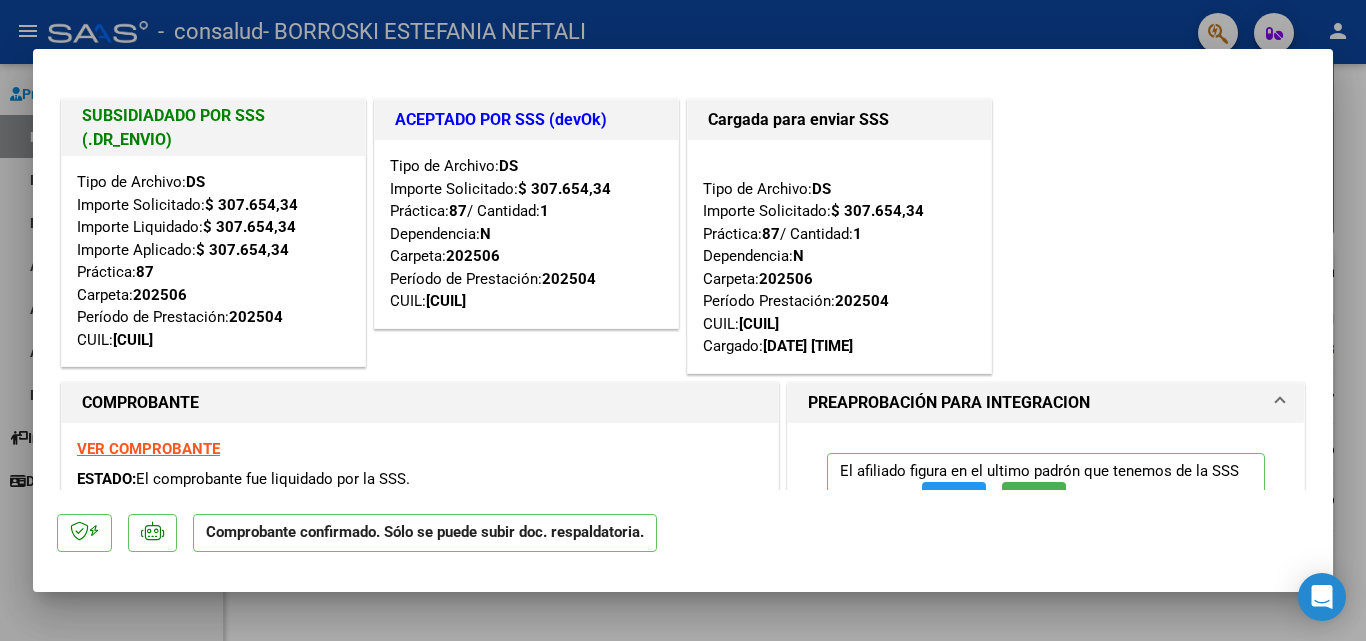 drag, startPoint x: 1334, startPoint y: 121, endPoint x: 1327, endPoint y: 155, distance: 34.713108 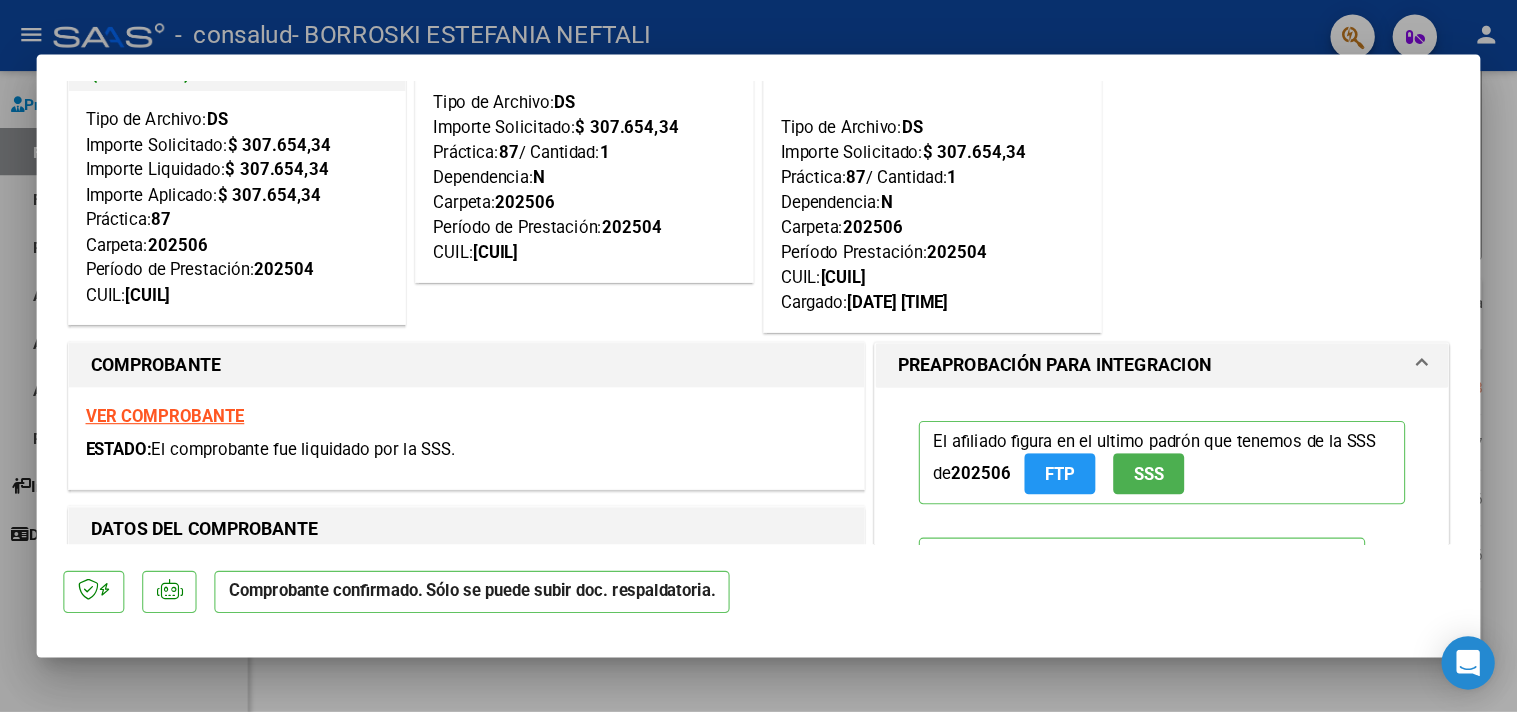 scroll, scrollTop: 0, scrollLeft: 0, axis: both 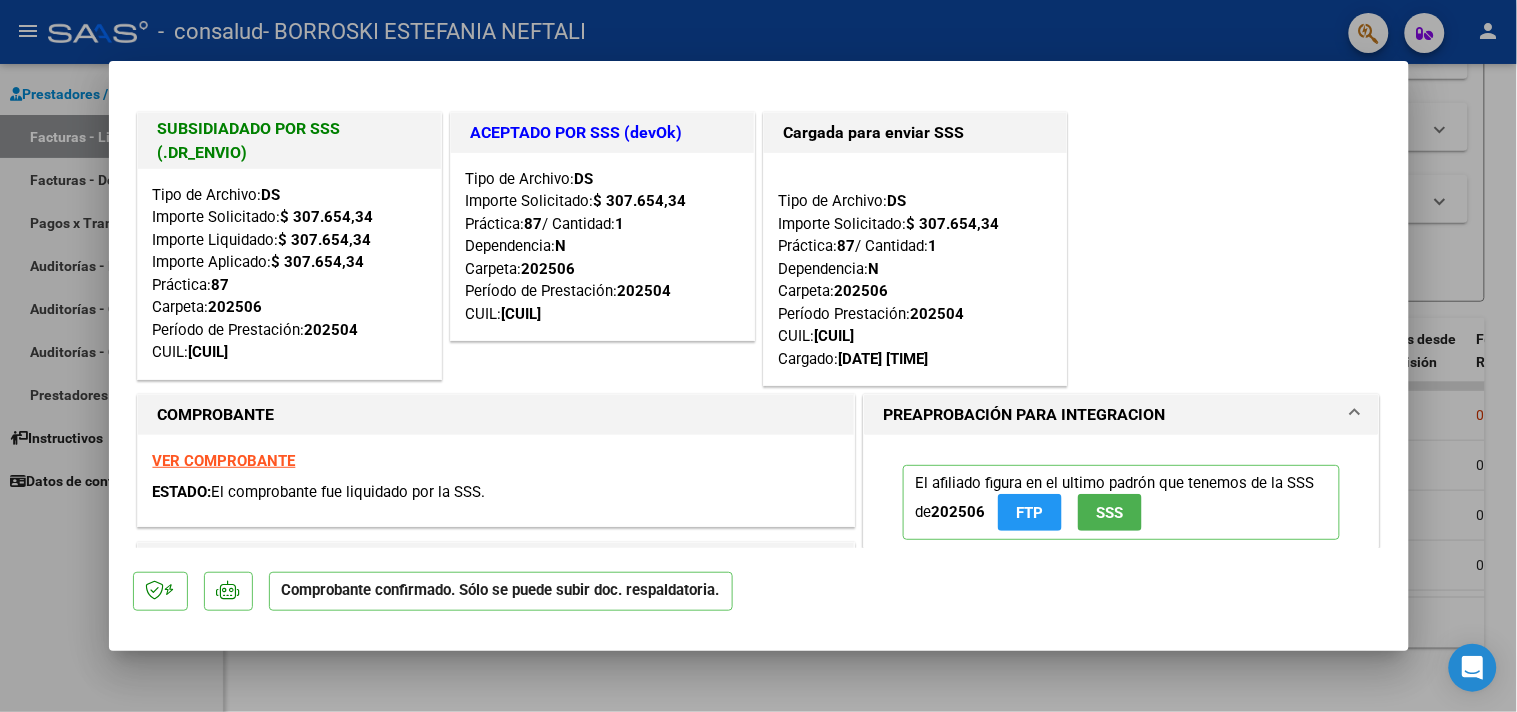 click at bounding box center [758, 356] 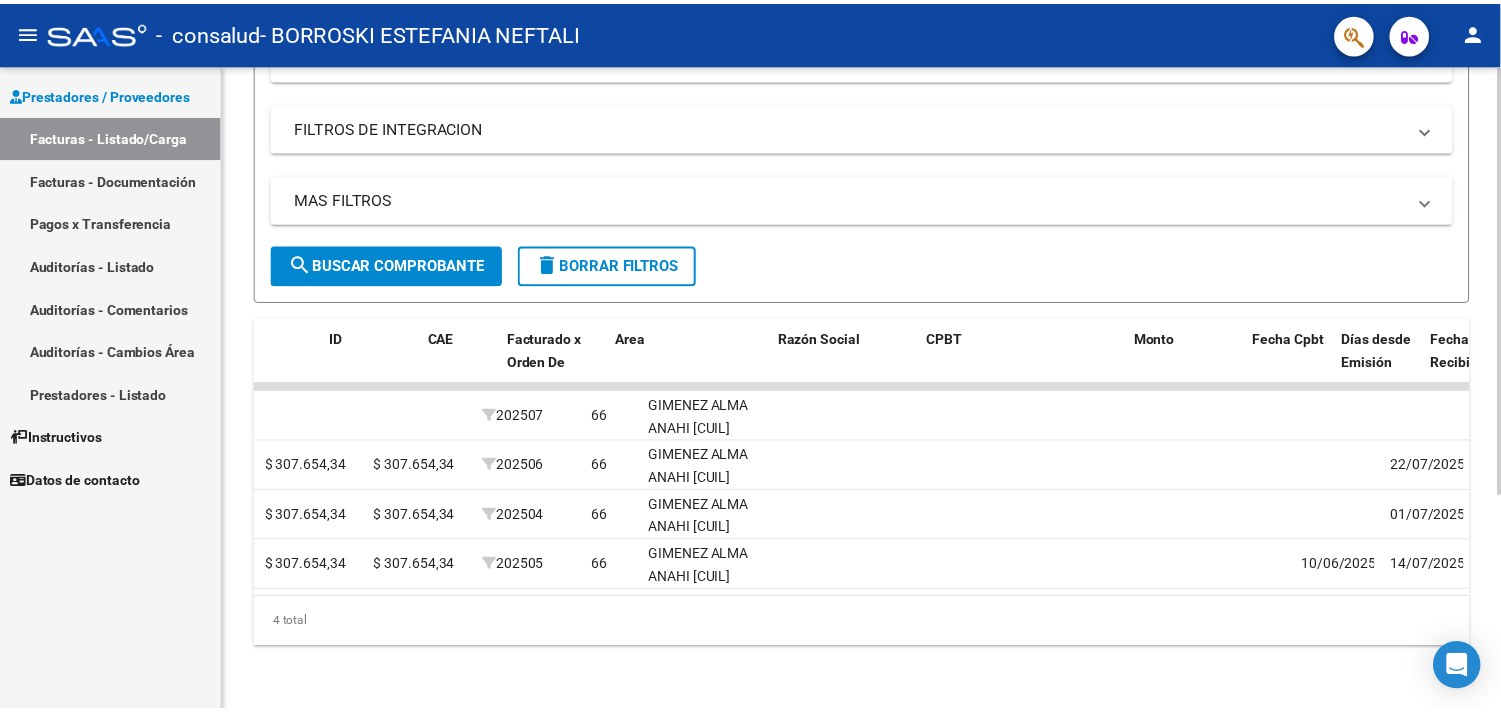 scroll, scrollTop: 0, scrollLeft: 0, axis: both 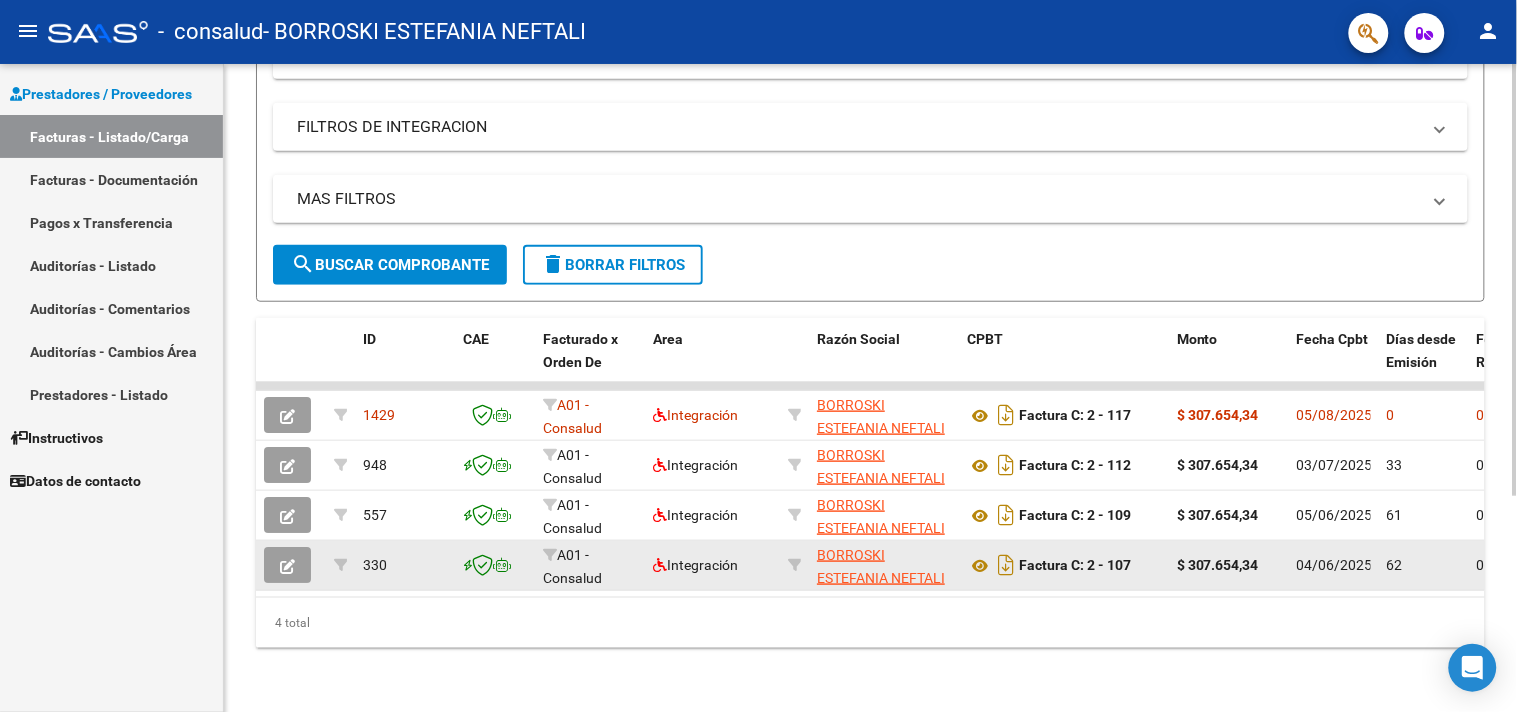 click 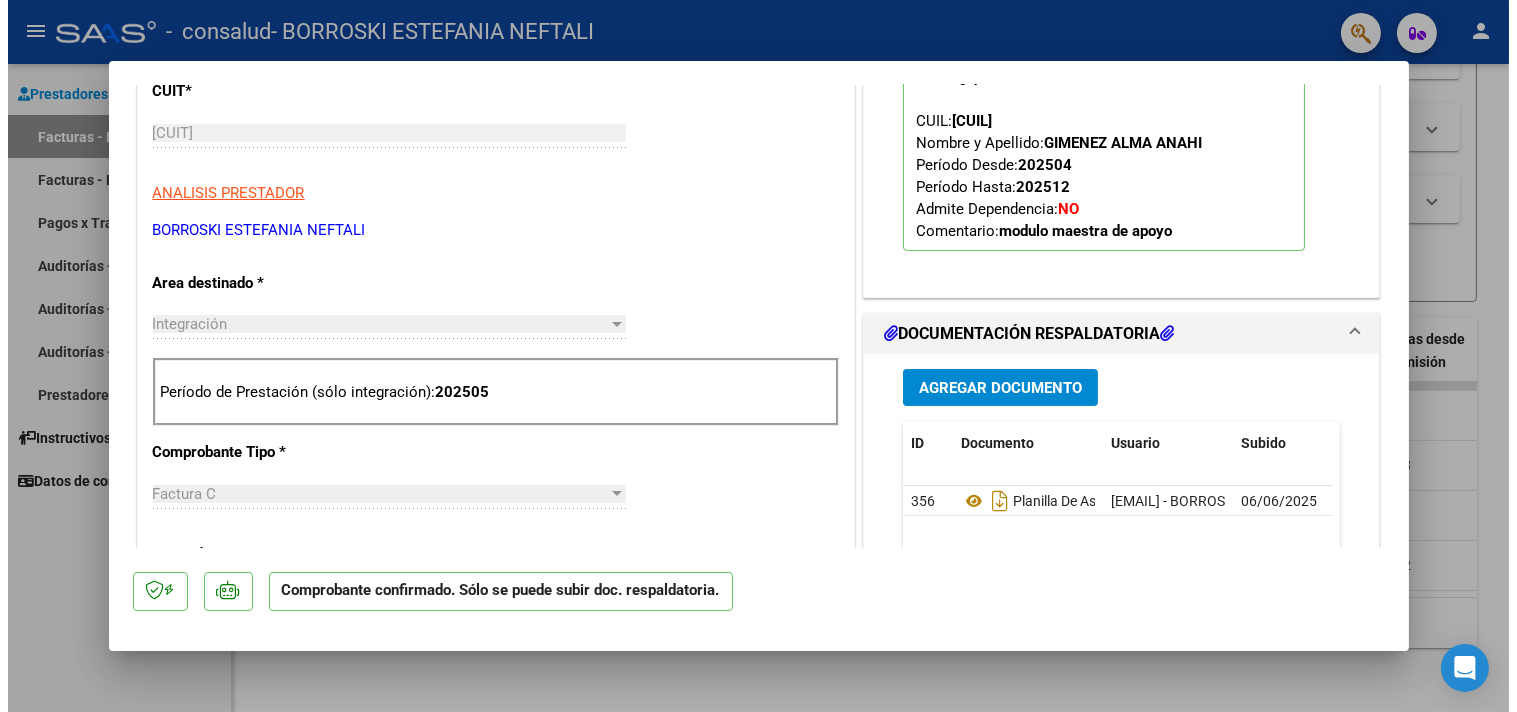 scroll, scrollTop: 0, scrollLeft: 0, axis: both 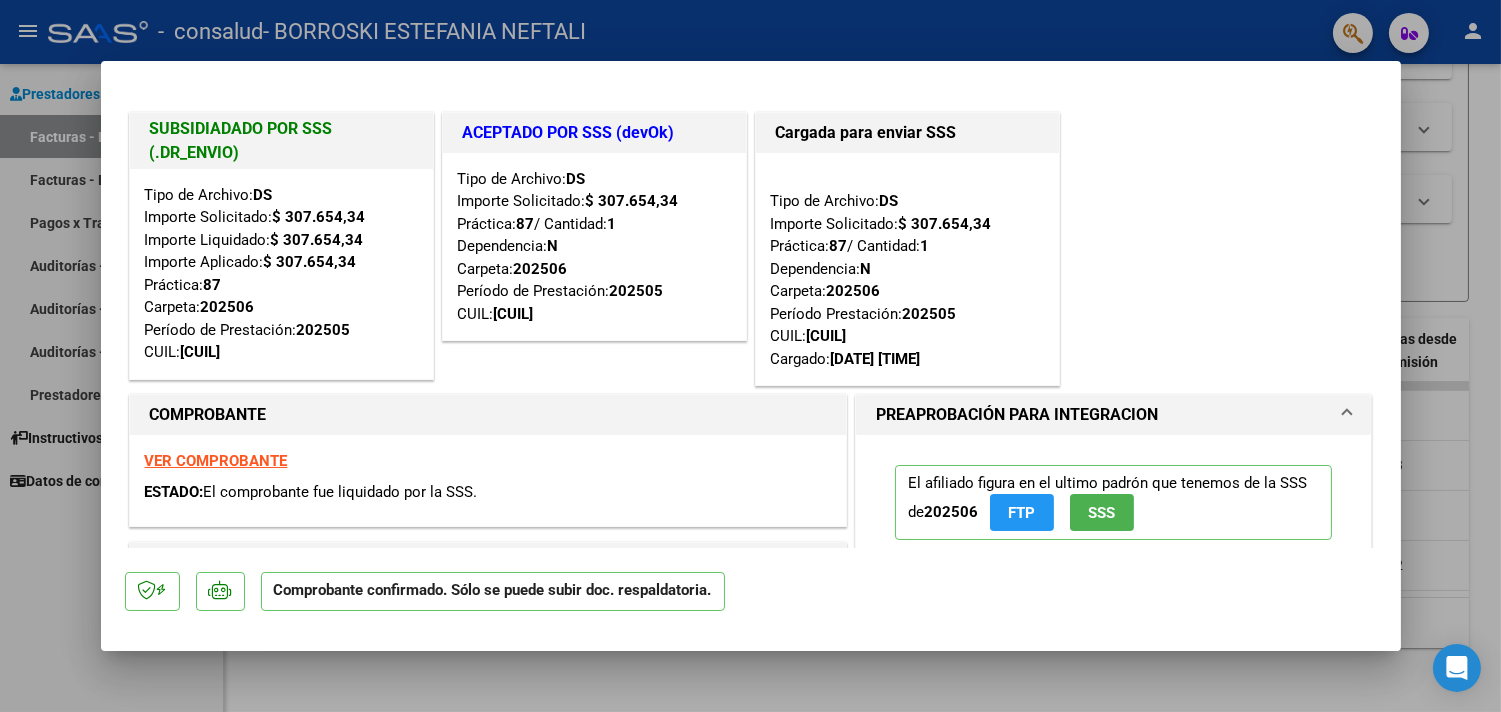 click at bounding box center (750, 356) 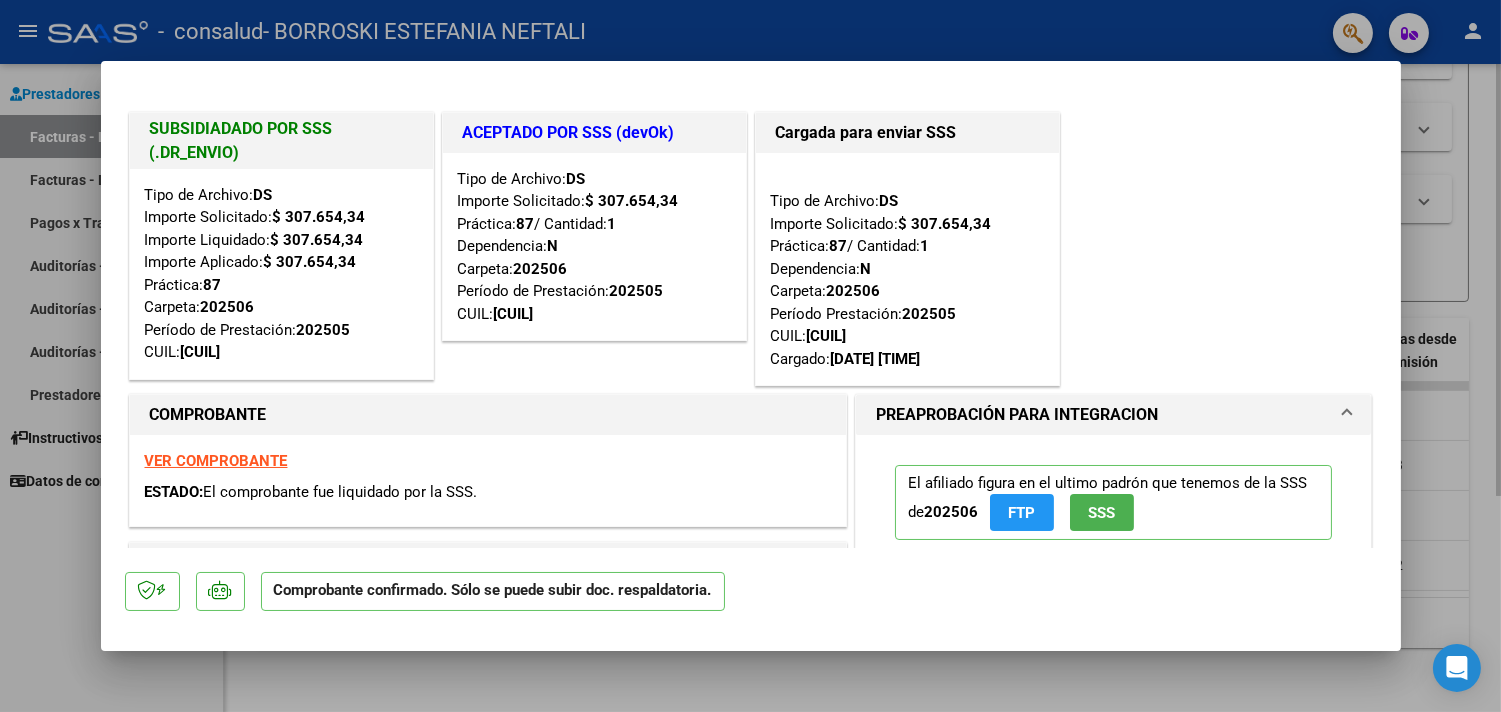 type 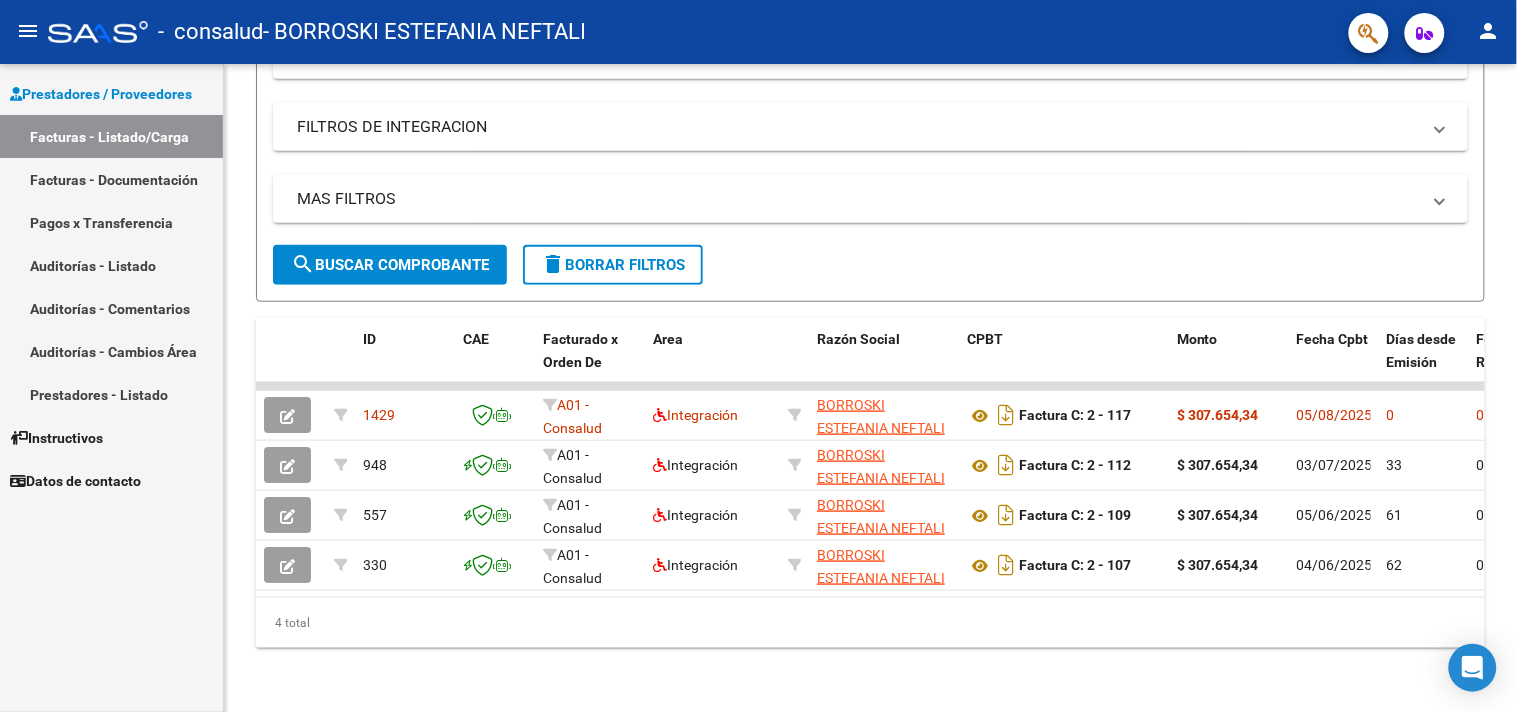 click on "person" 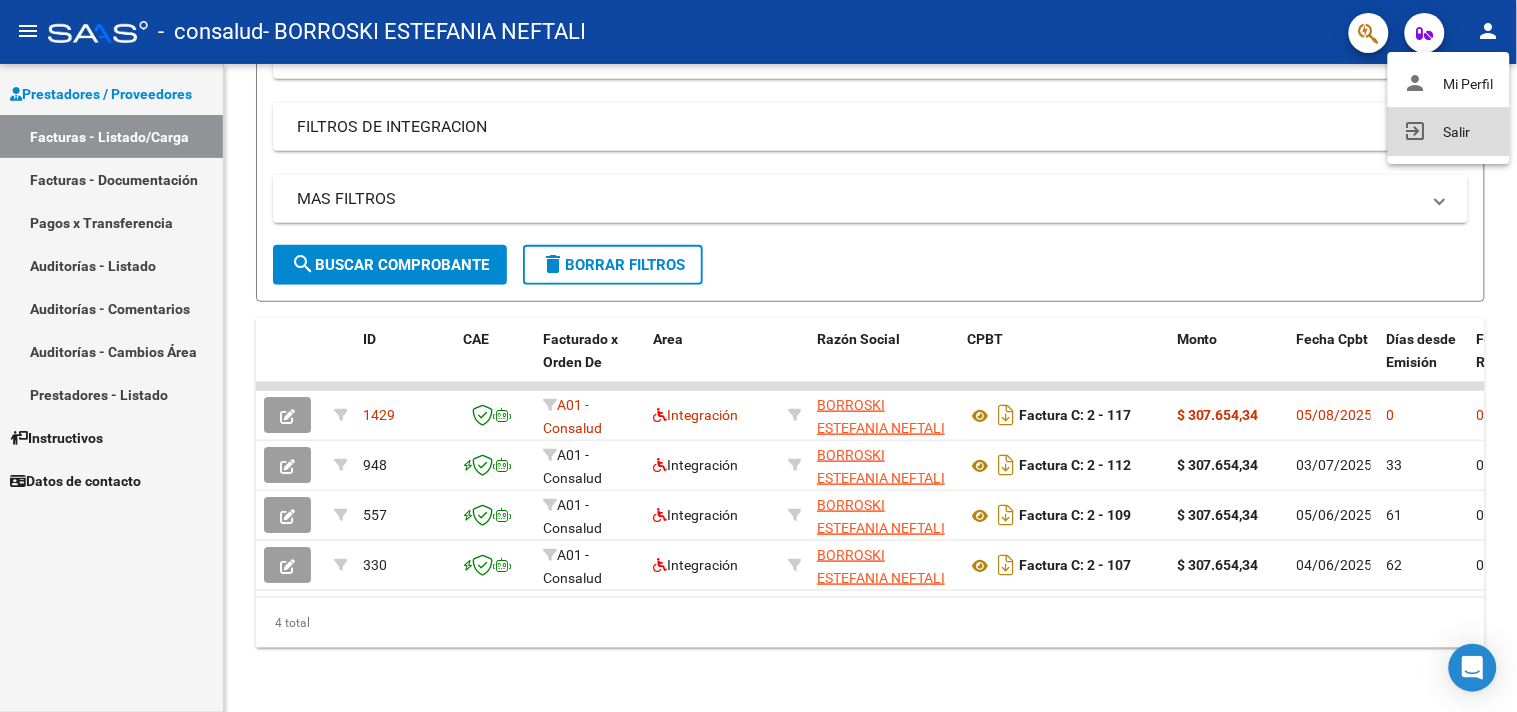 click on "exit_to_app  Salir" at bounding box center (1449, 132) 